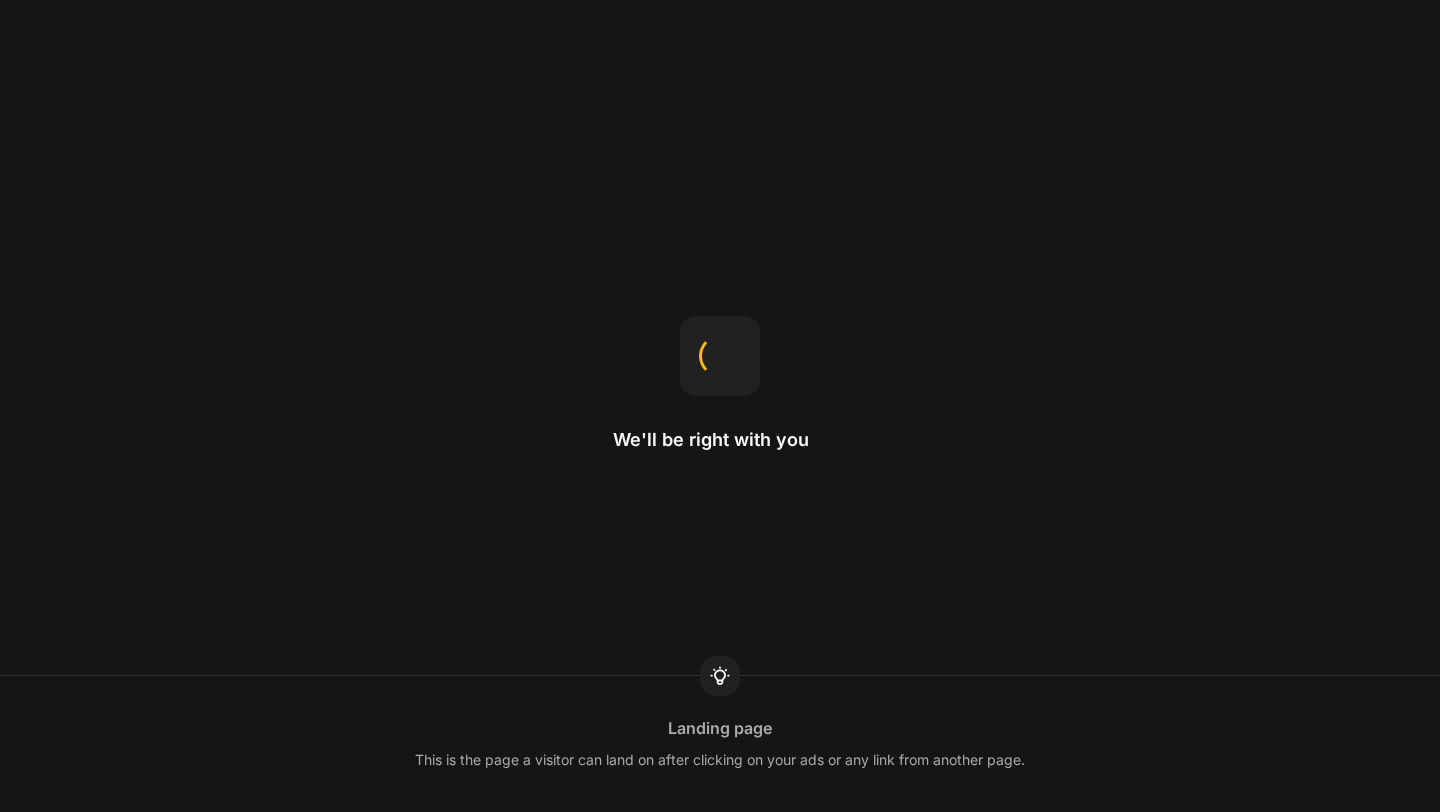 scroll, scrollTop: 0, scrollLeft: 0, axis: both 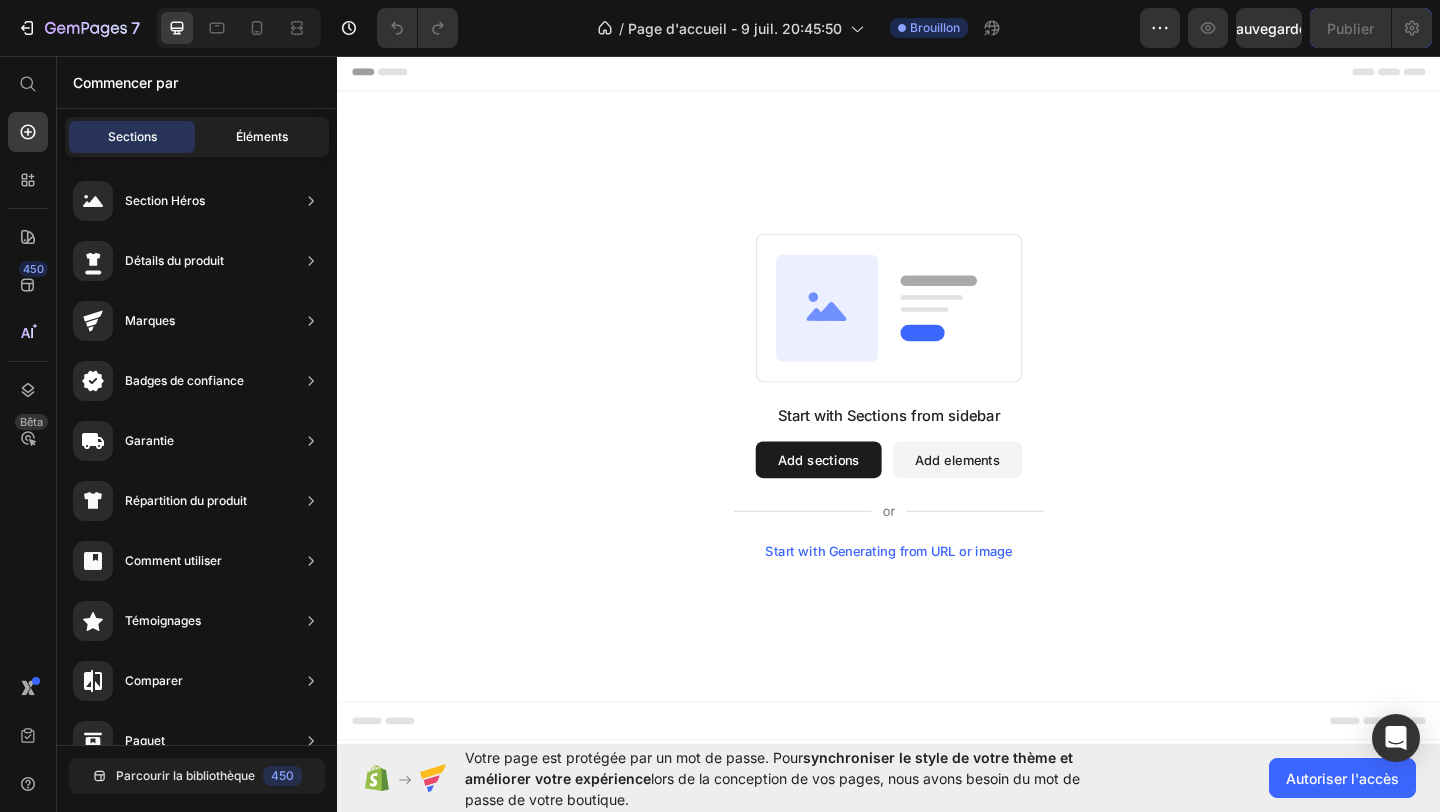 click on "Éléments" 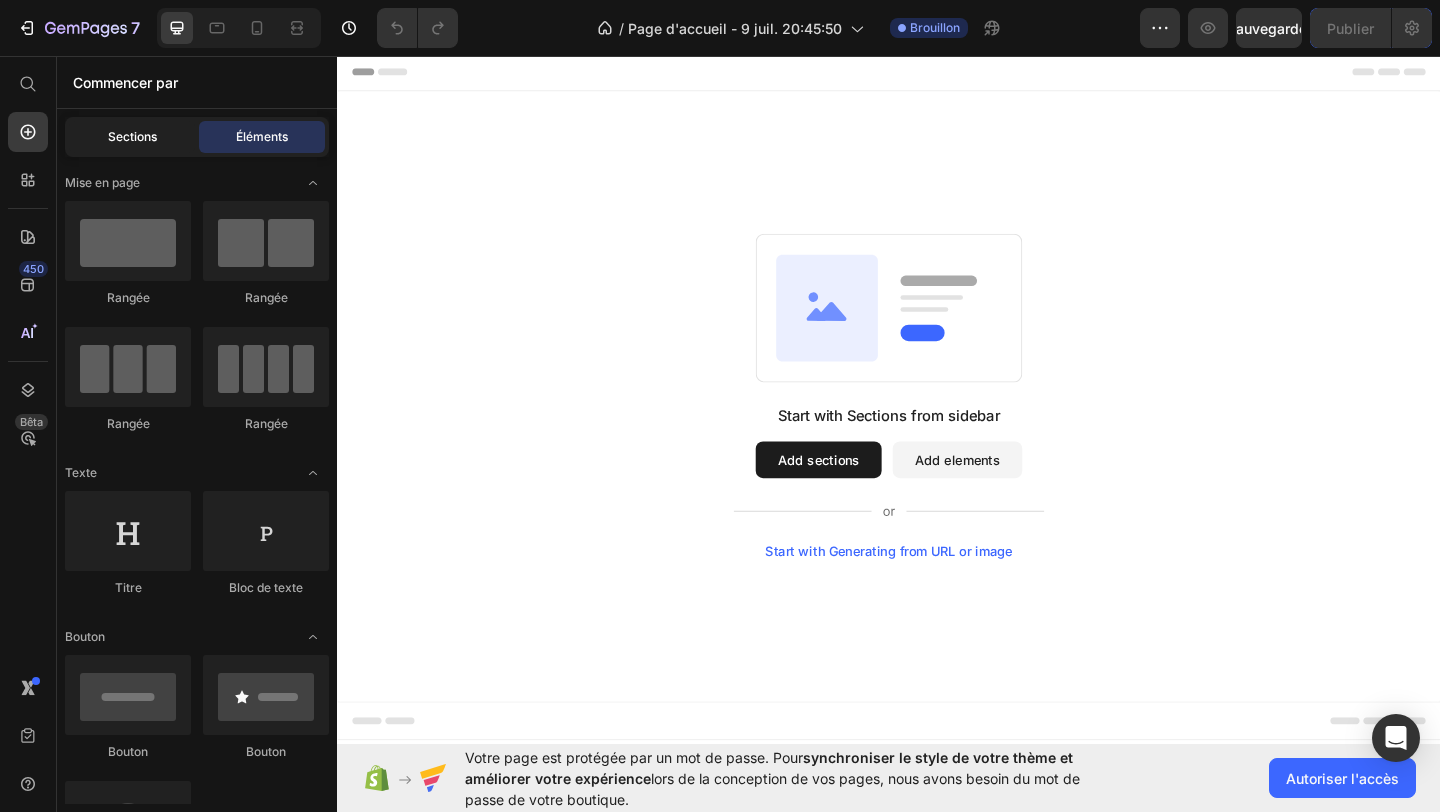 click on "Sections" 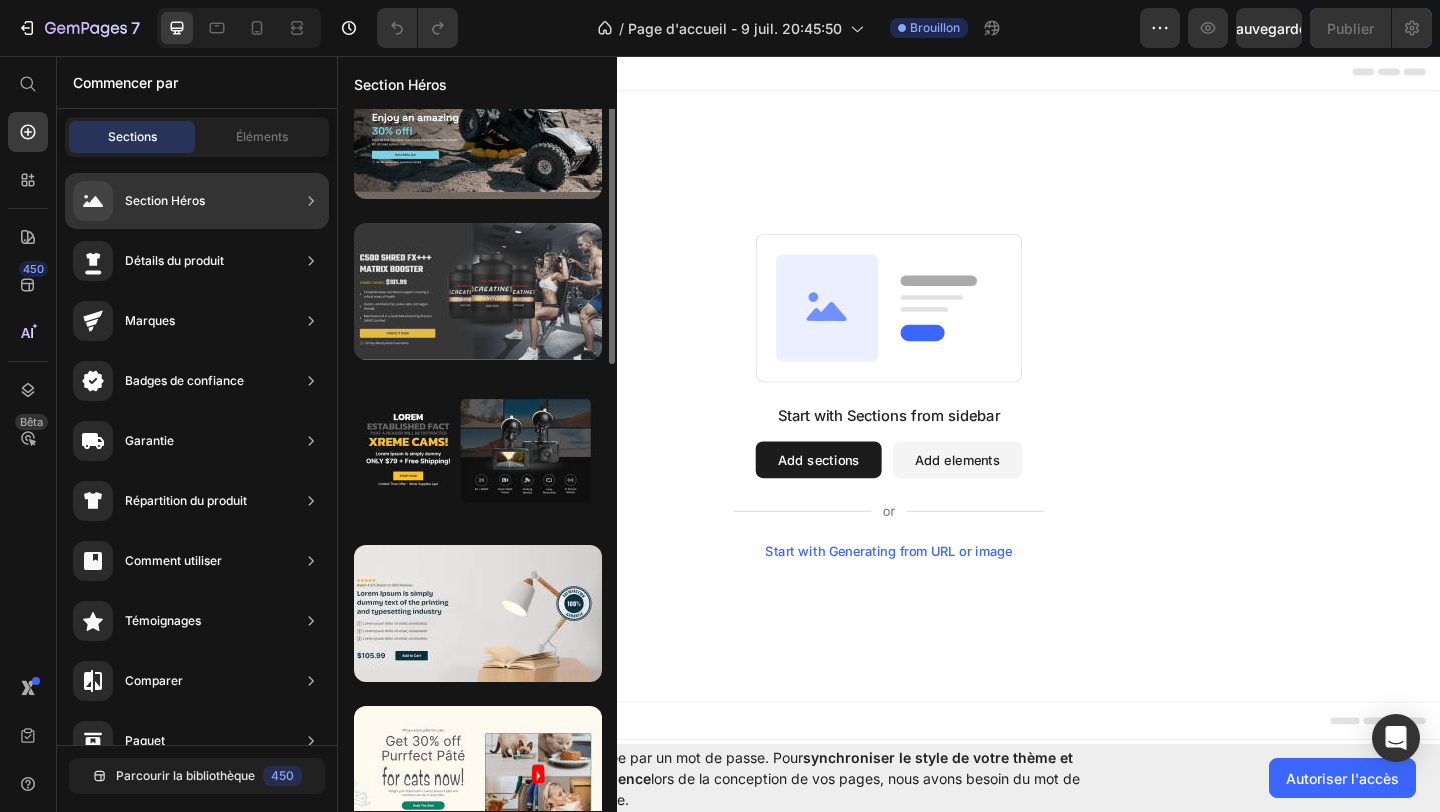 scroll, scrollTop: 0, scrollLeft: 0, axis: both 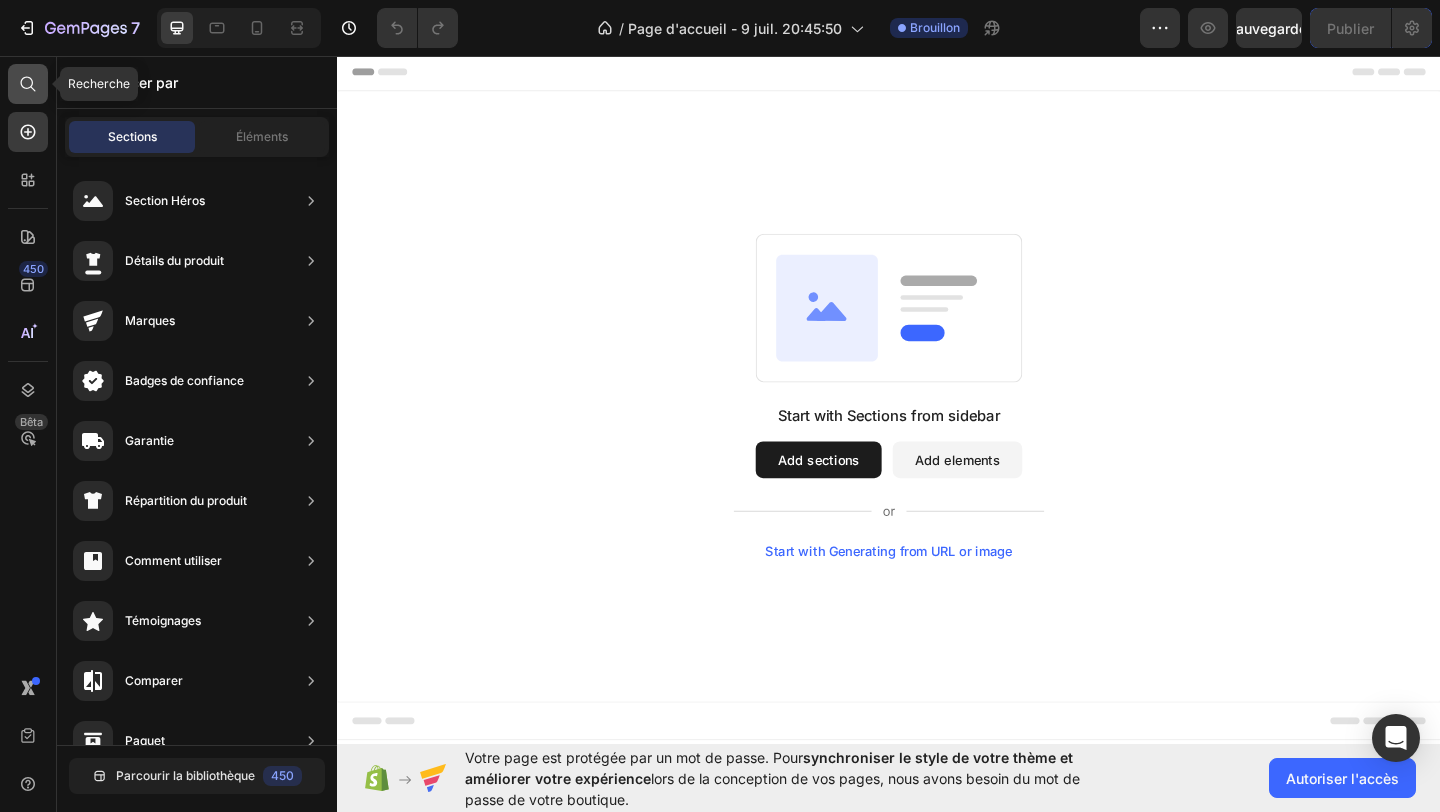 click 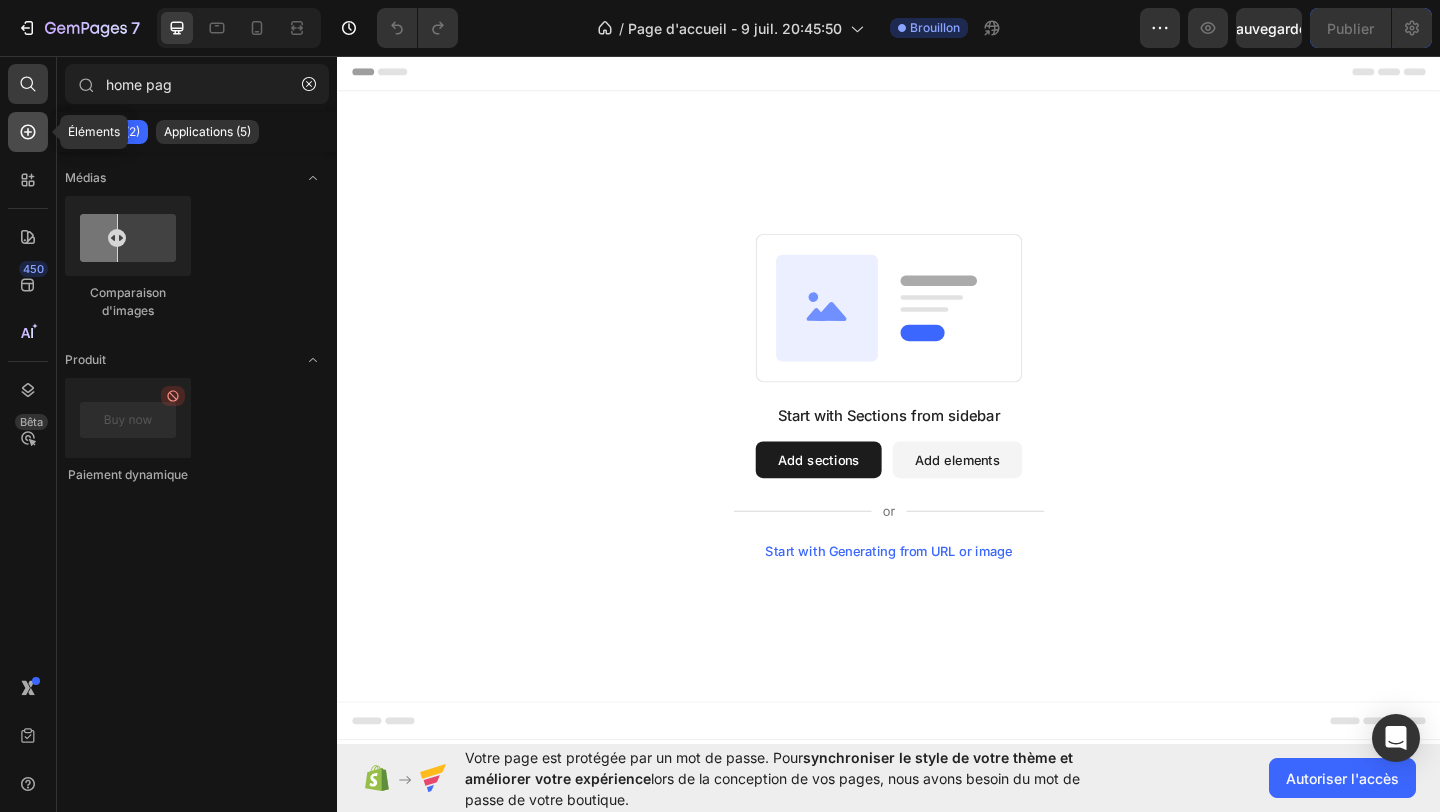 type on "home pag" 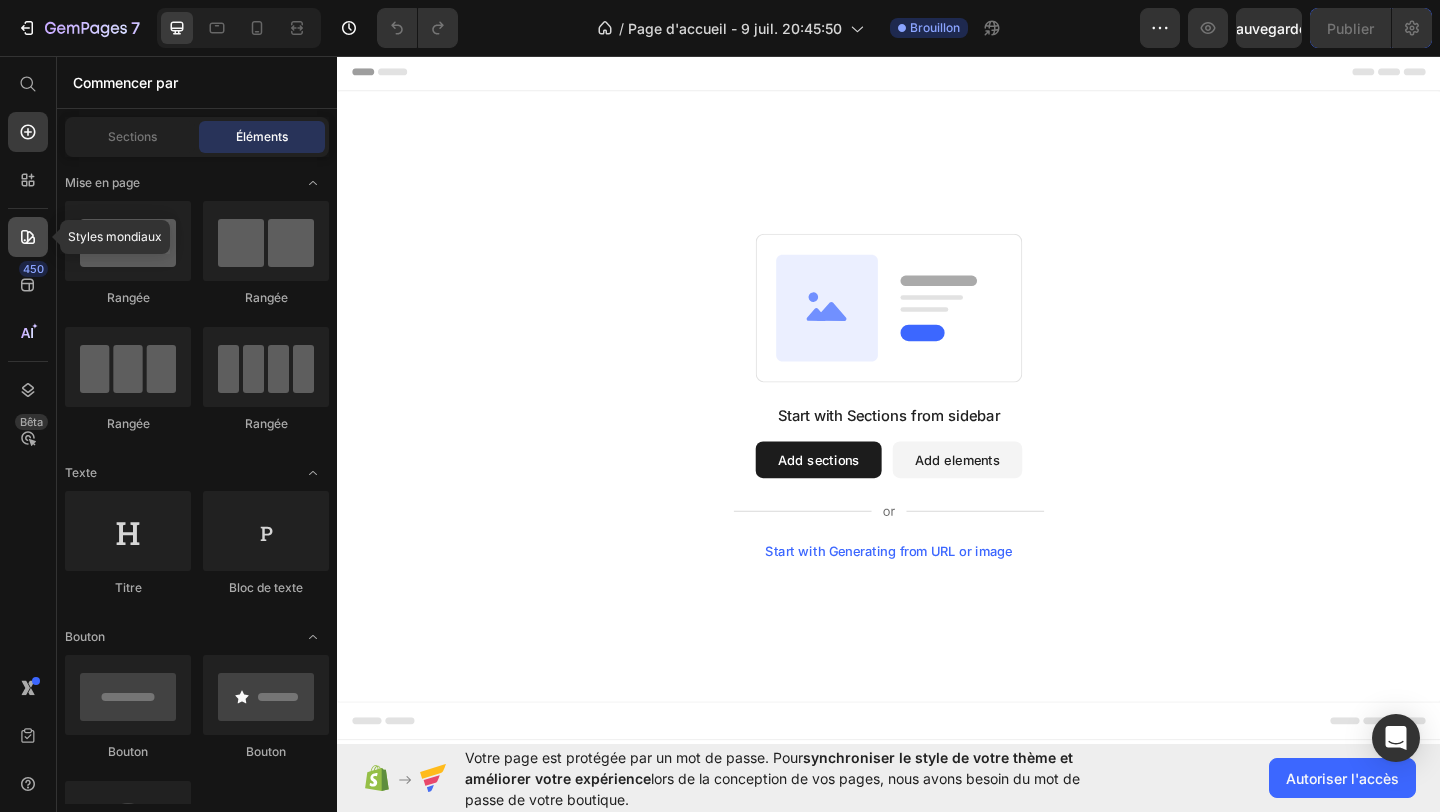click 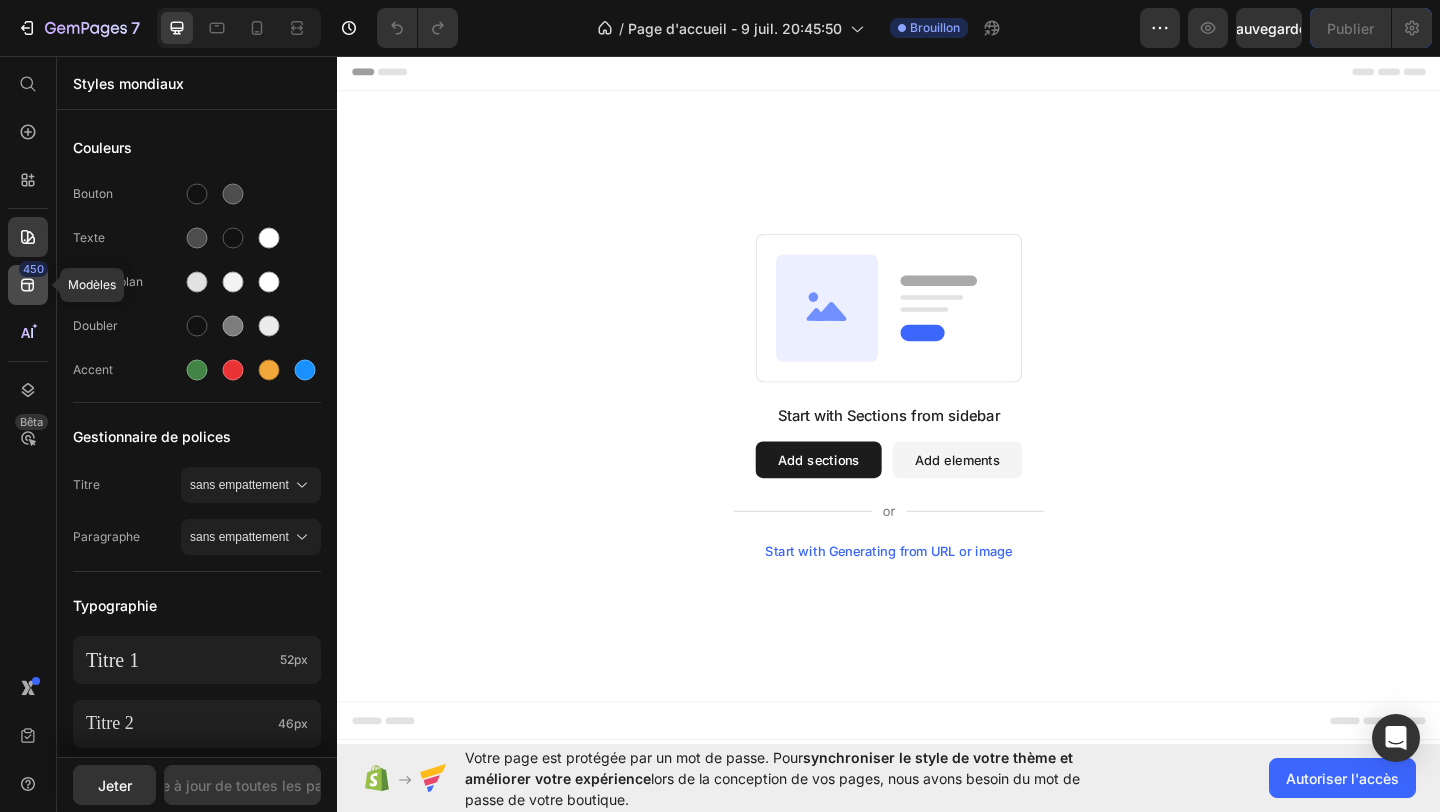 click 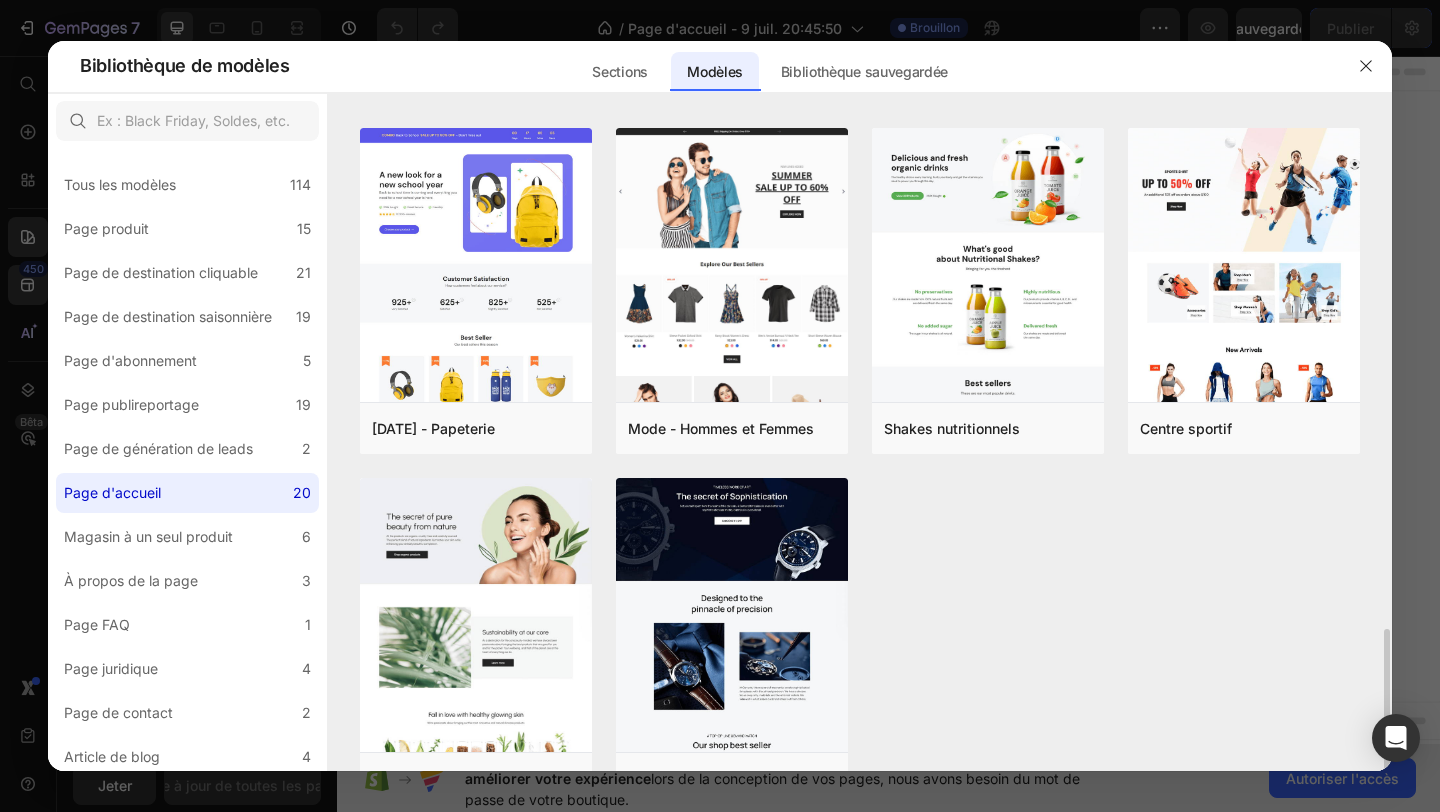 scroll, scrollTop: 735, scrollLeft: 0, axis: vertical 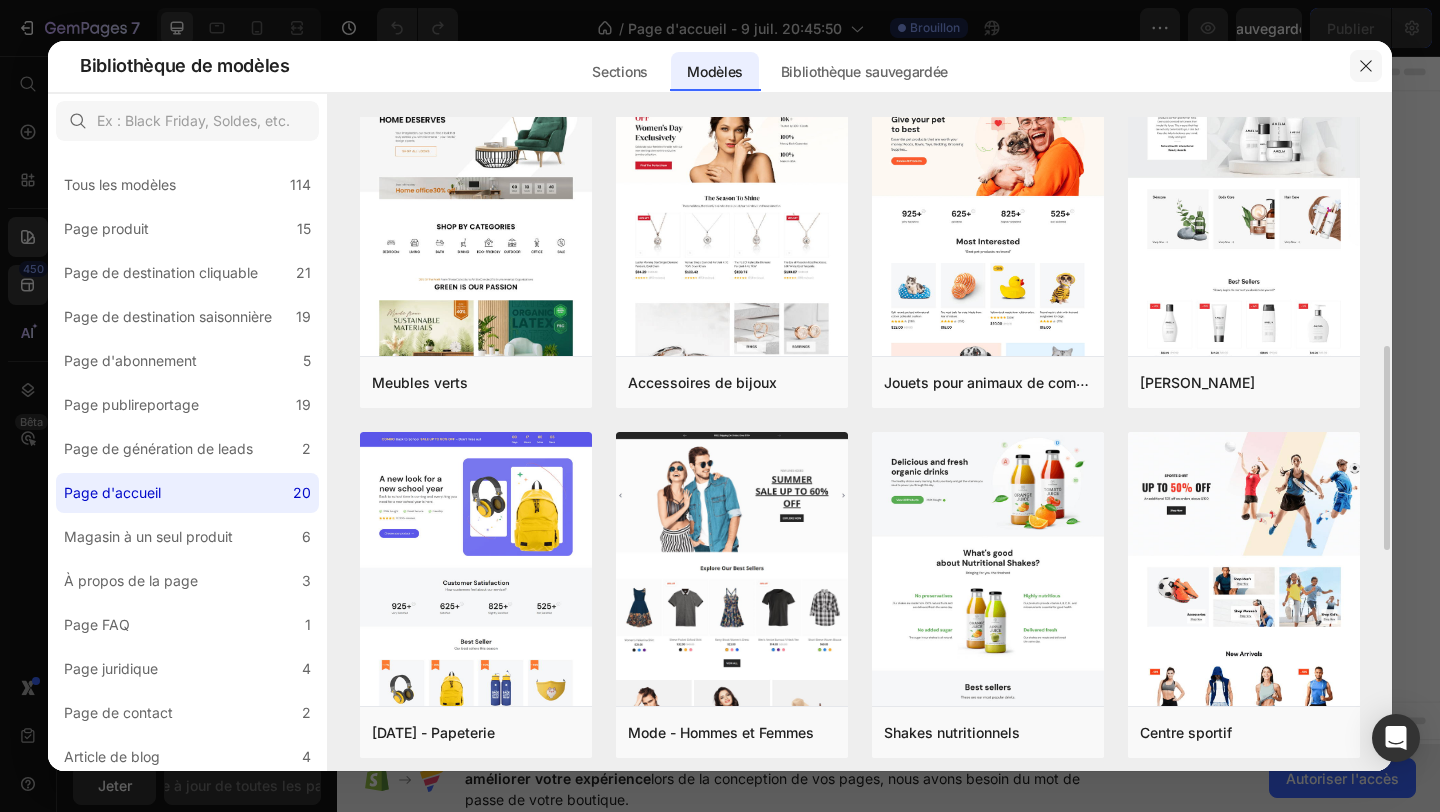 click at bounding box center [1366, 66] 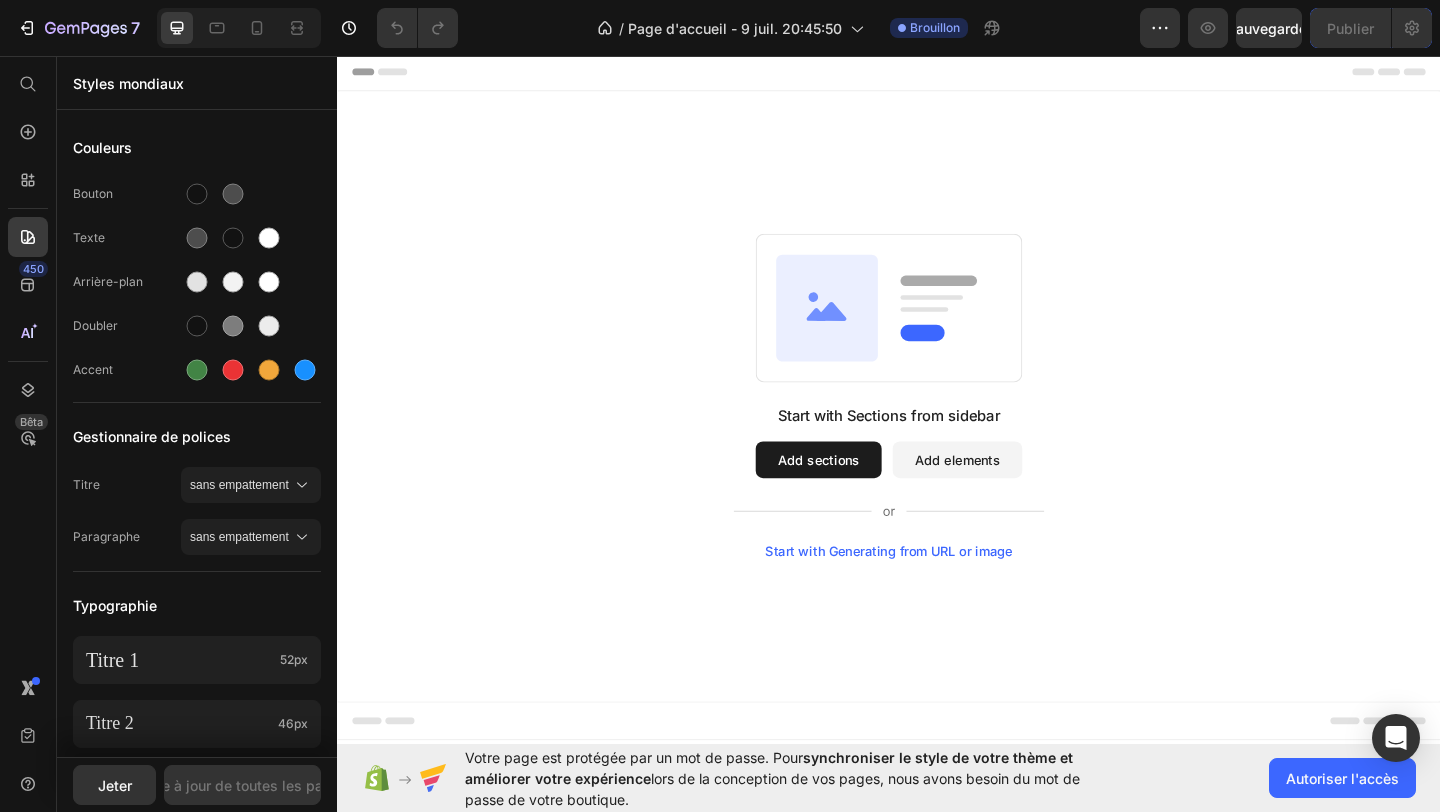 click on "Add sections" at bounding box center [860, 495] 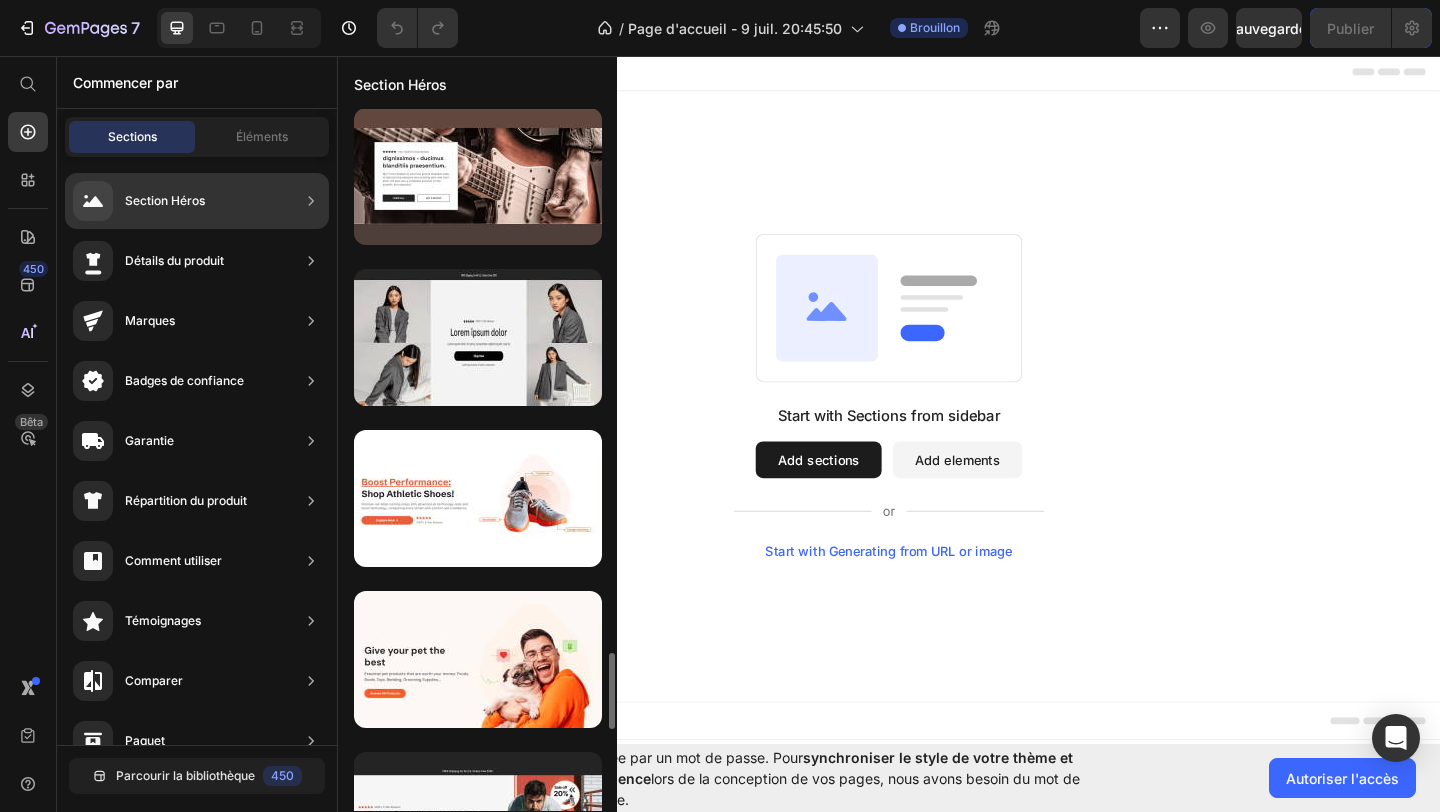 scroll, scrollTop: 4707, scrollLeft: 0, axis: vertical 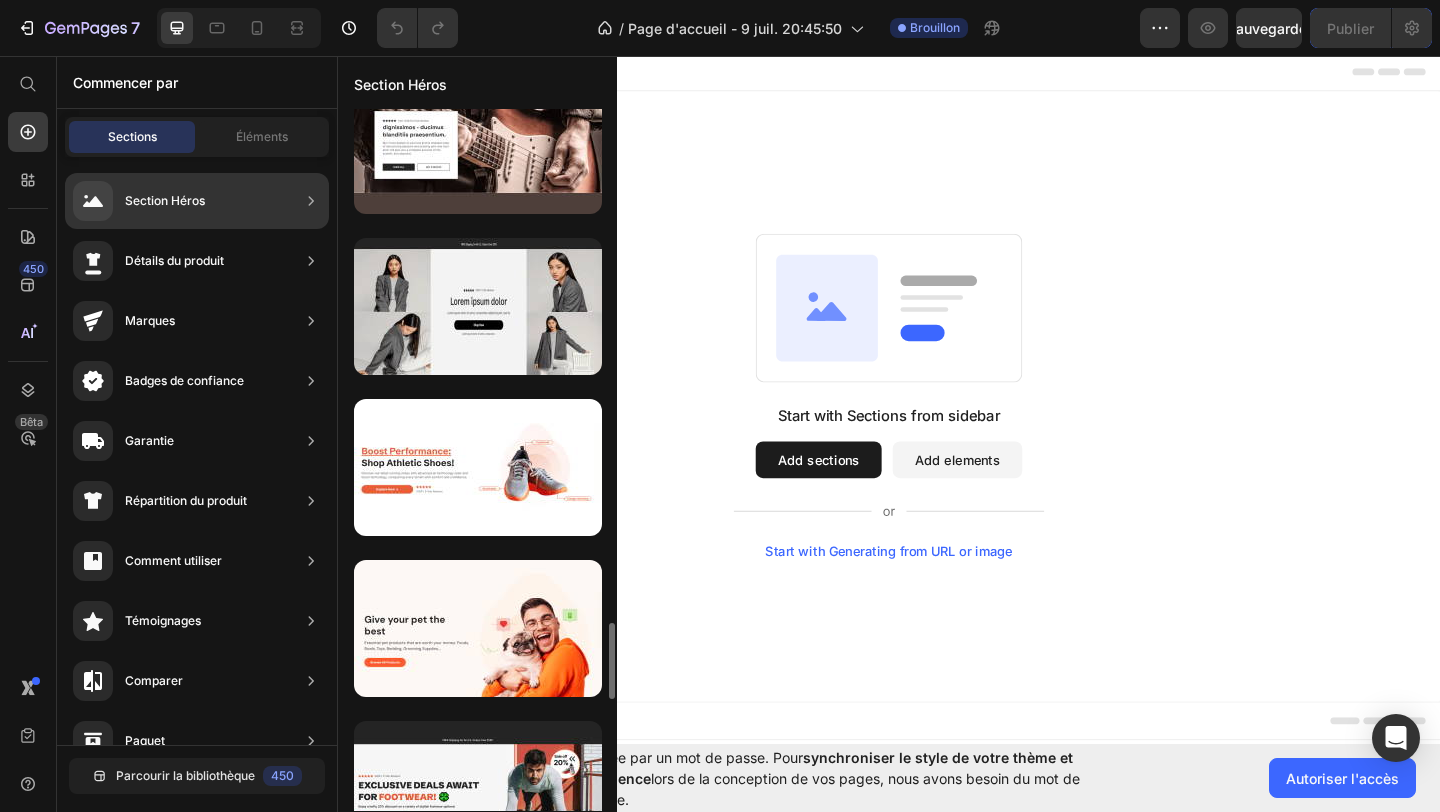 click at bounding box center [478, 628] 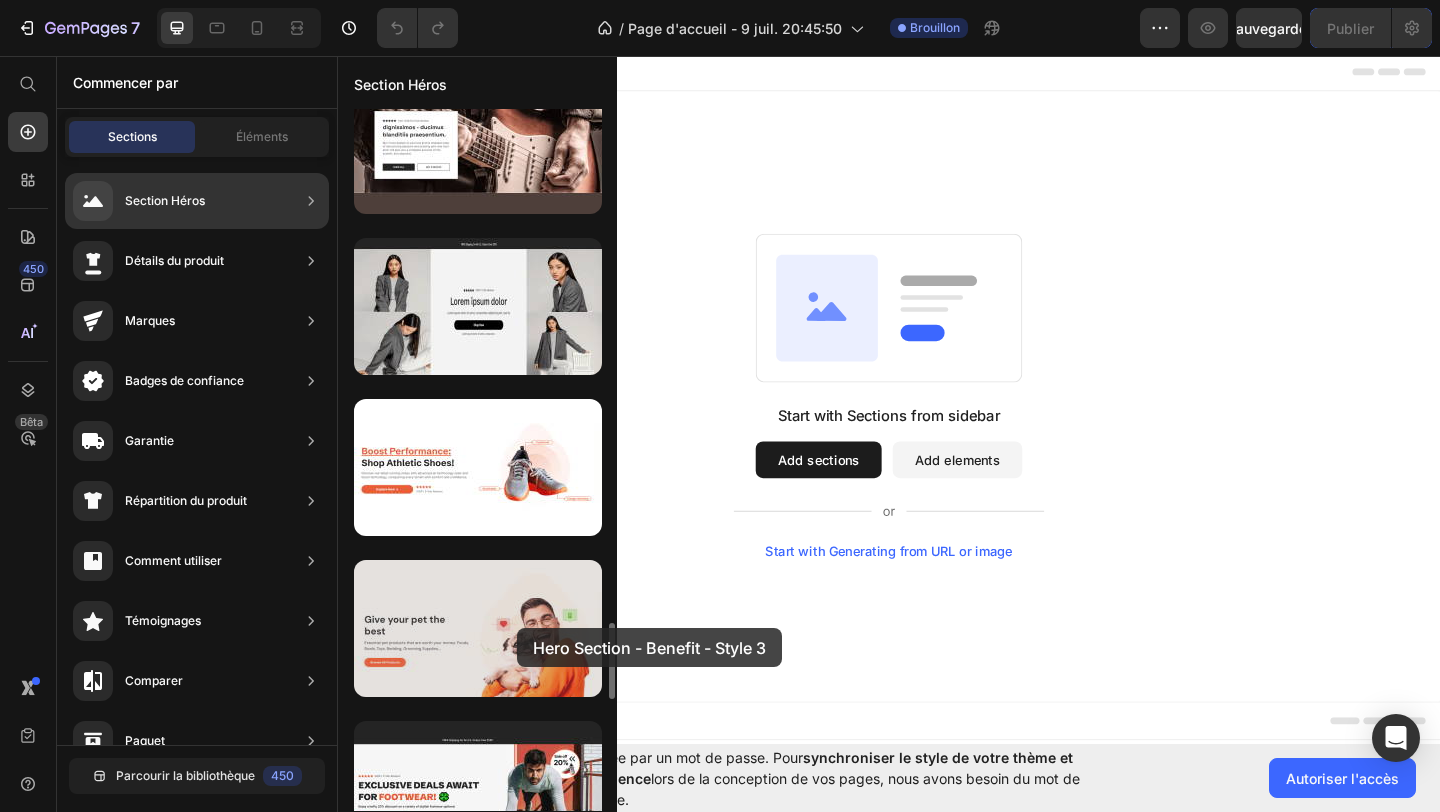 click at bounding box center [478, 628] 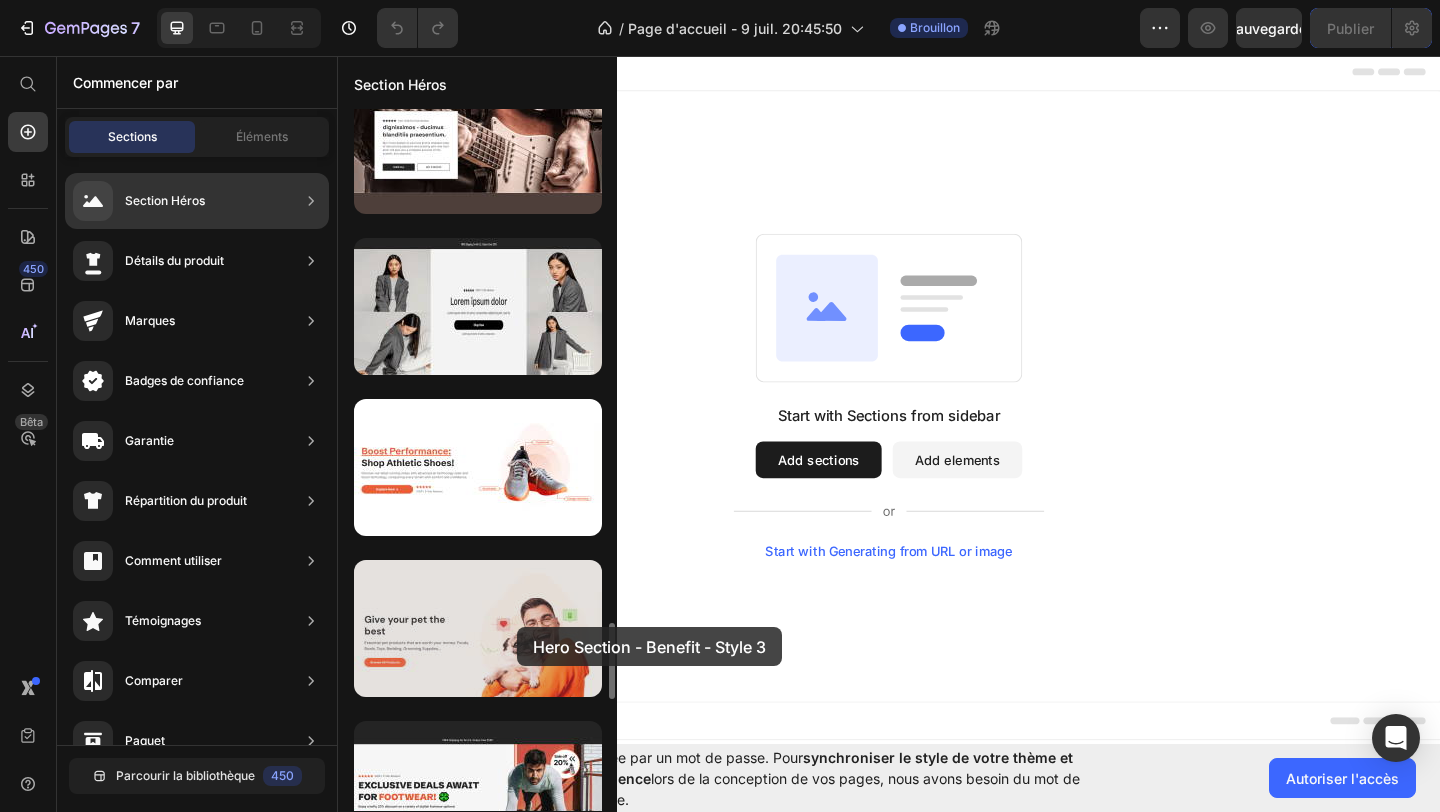 click at bounding box center [478, 628] 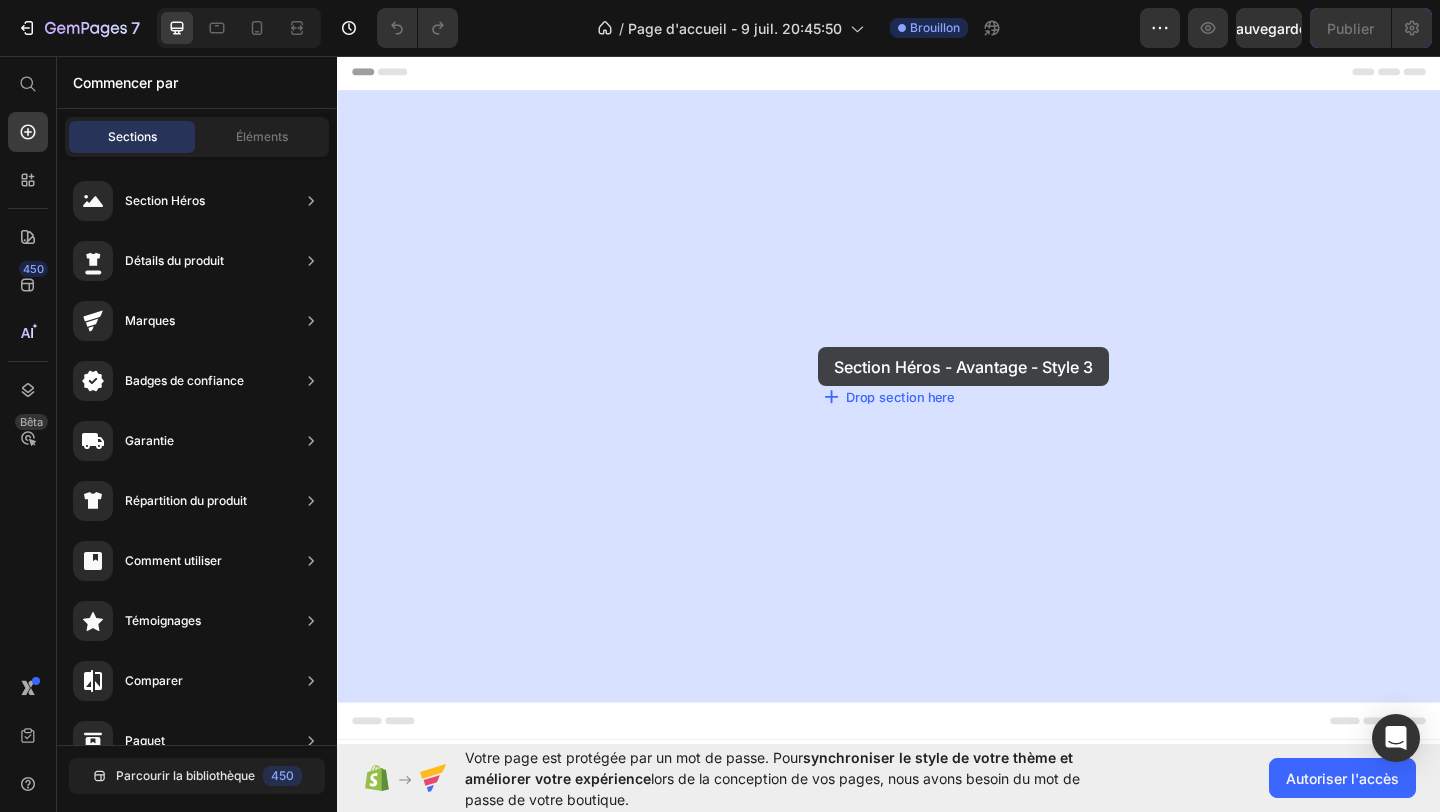 drag, startPoint x: 854, startPoint y: 680, endPoint x: 867, endPoint y: 394, distance: 286.2953 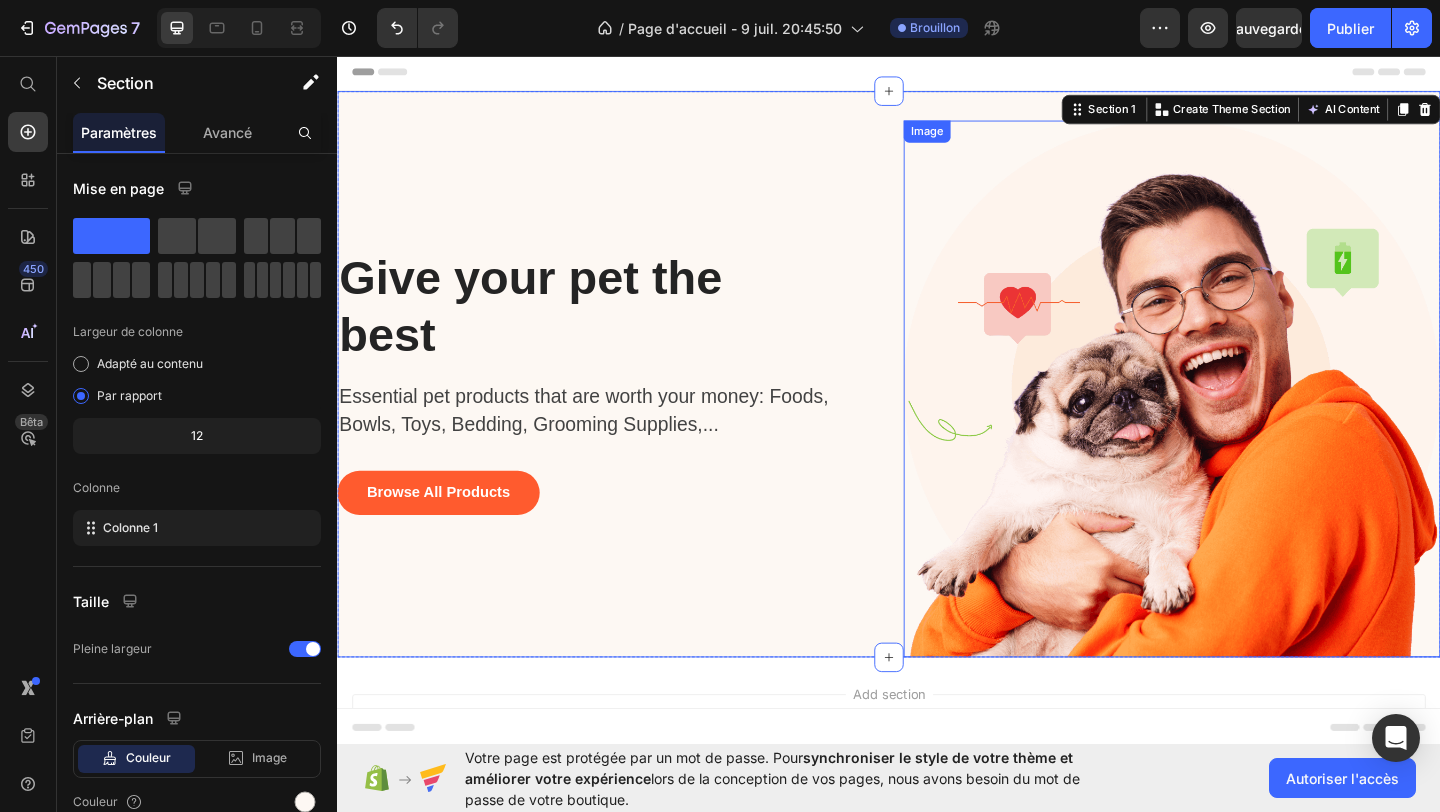 click at bounding box center (1245, 418) 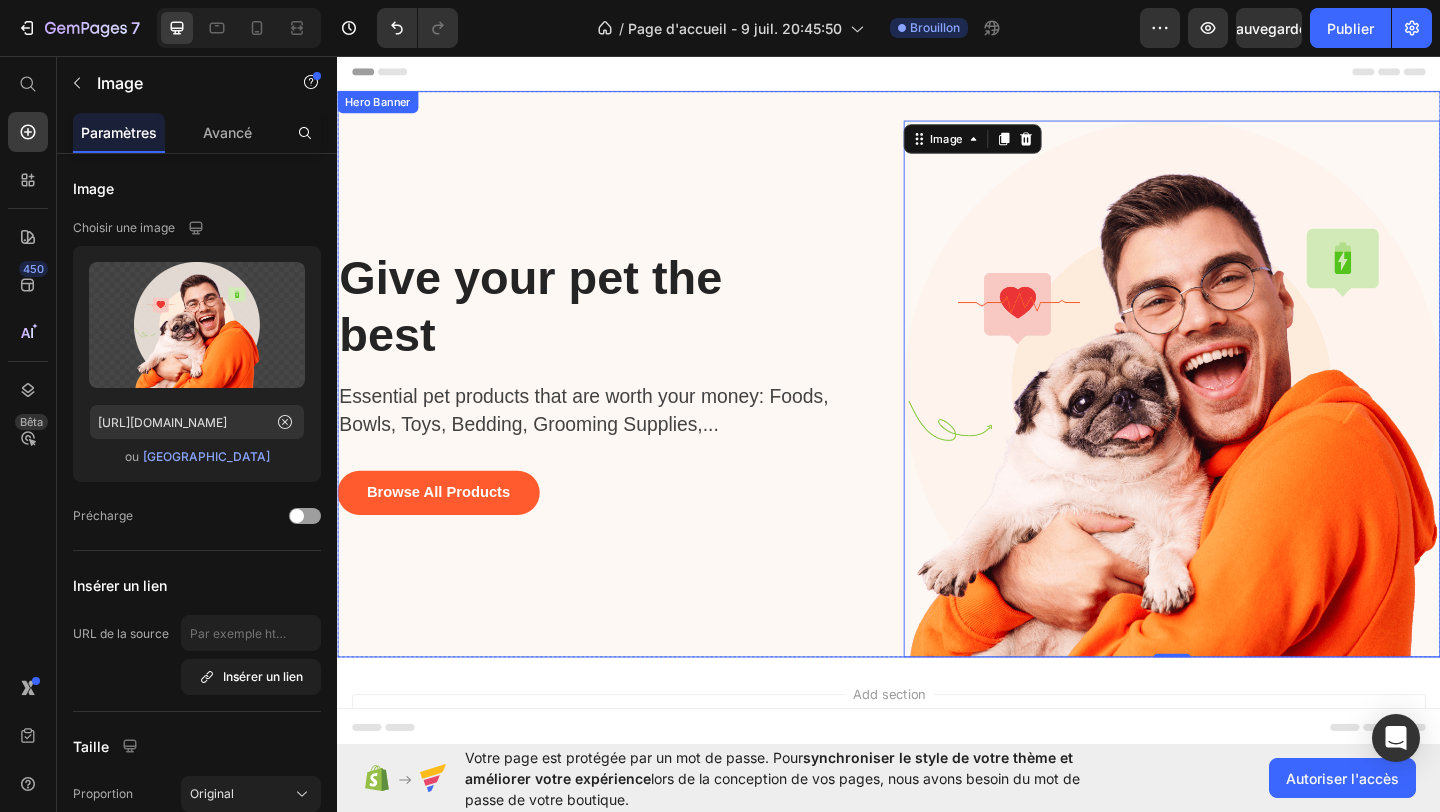 click on "Give your pet the best Heading Essential pet products that are worth your money: Foods, Bowls, Toys, Bedding, Grooming Supplies,... Text block Browse All Products Button" at bounding box center (629, 418) 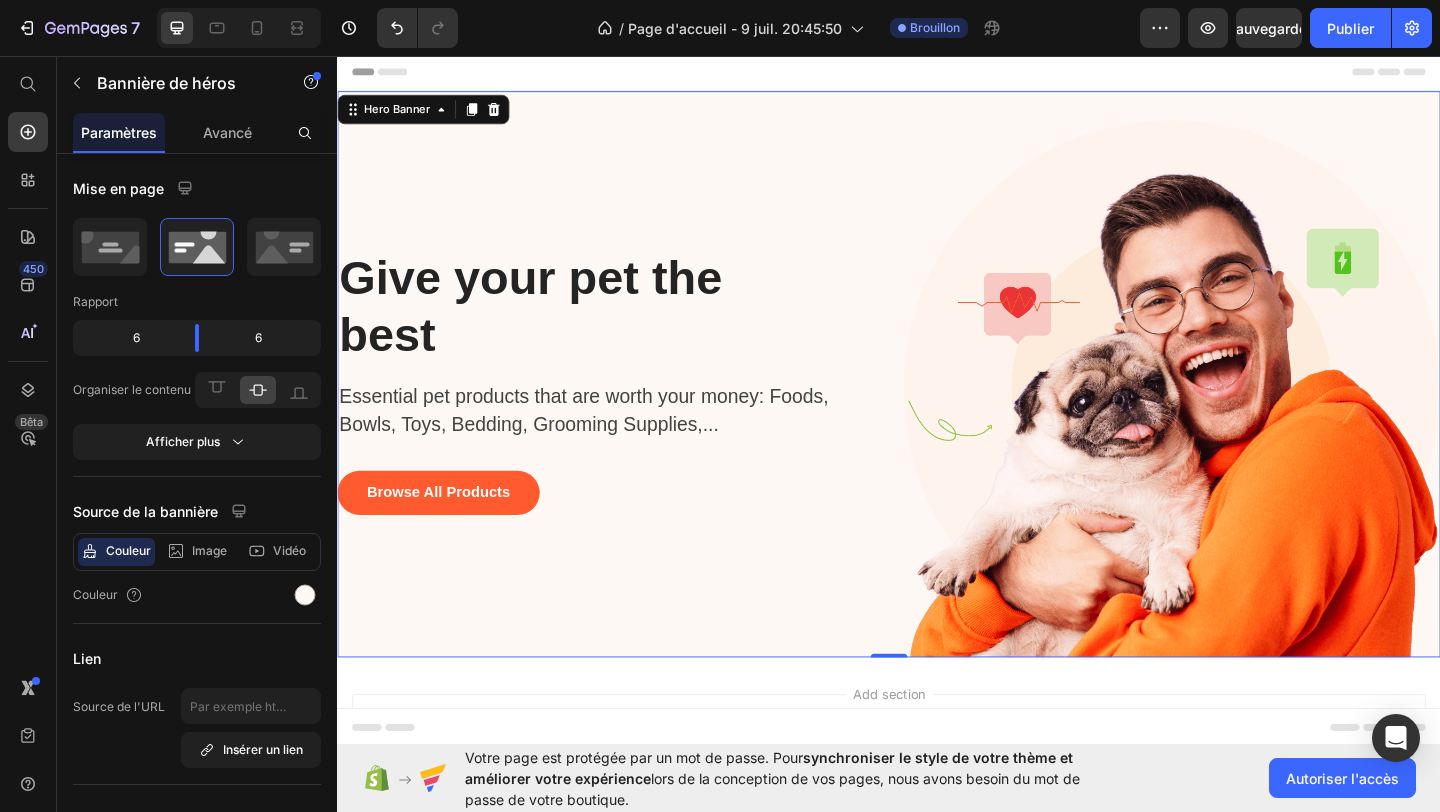 click on "Give your pet the best Heading Essential pet products that are worth your money: Foods, Bowls, Toys, Bedding, Grooming Supplies,... Text block Browse All Products Button" at bounding box center [629, 418] 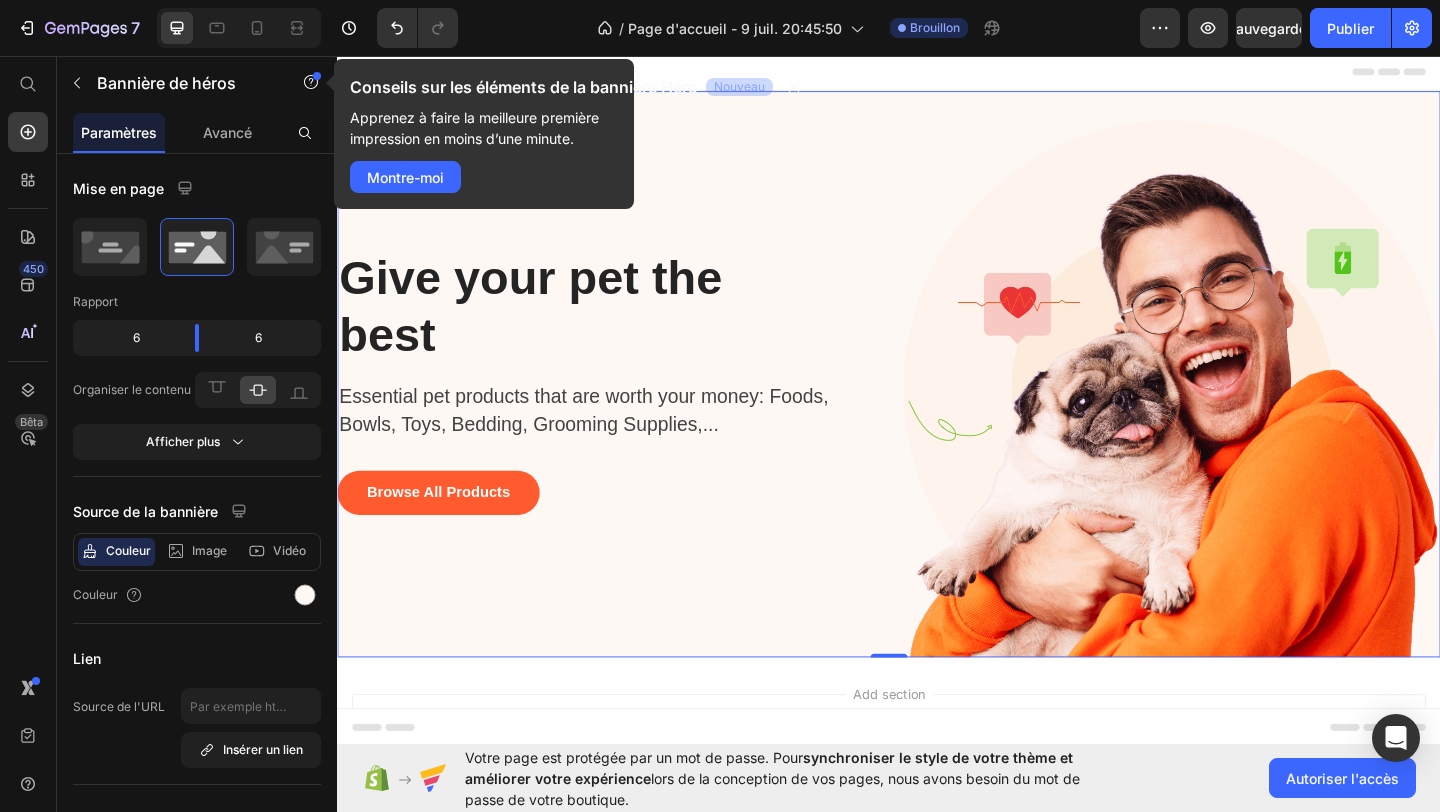 click on "Give your pet the best Heading Essential pet products that are worth your money: Foods, Bowls, Toys, Bedding, Grooming Supplies,... Text block Browse All Products Button" at bounding box center [629, 418] 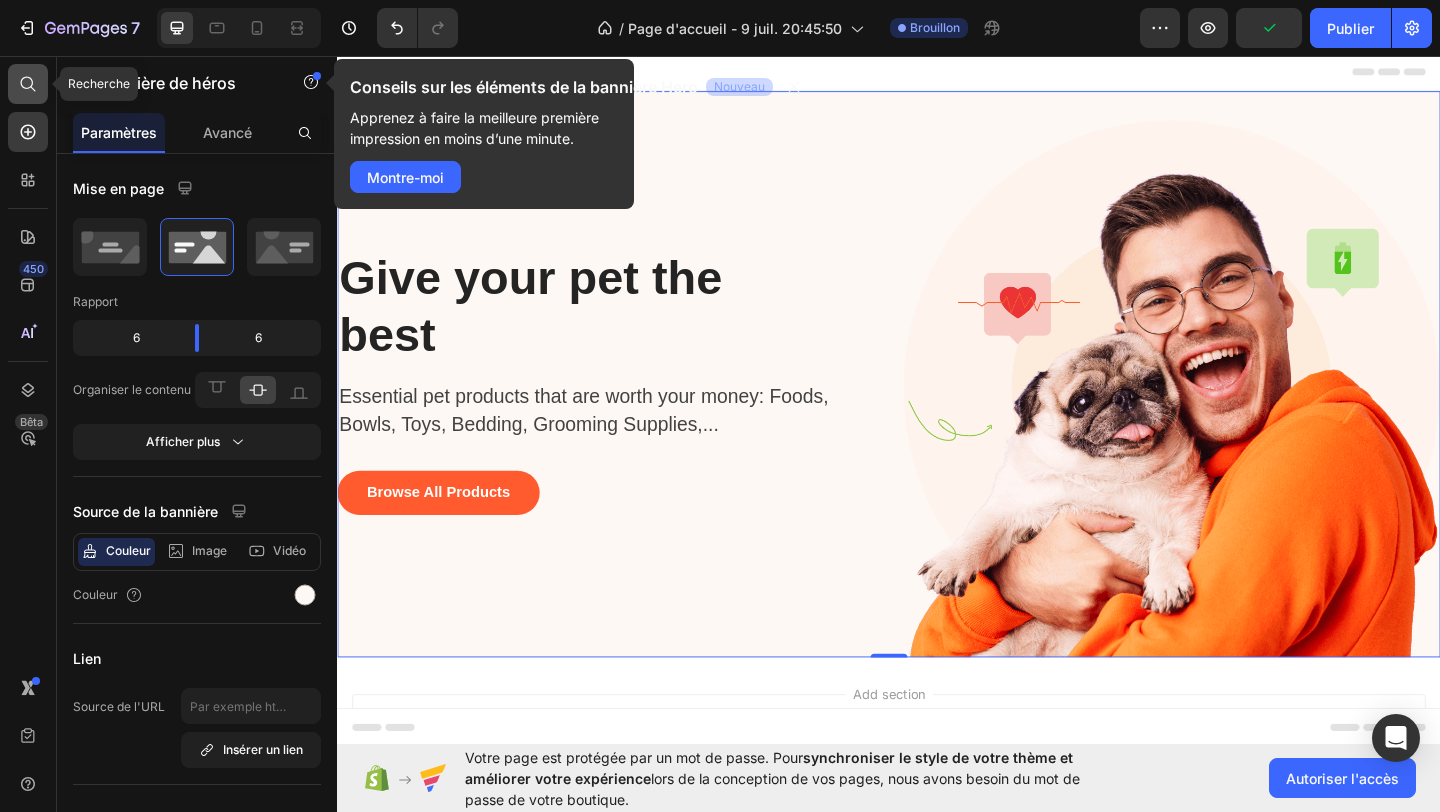 click 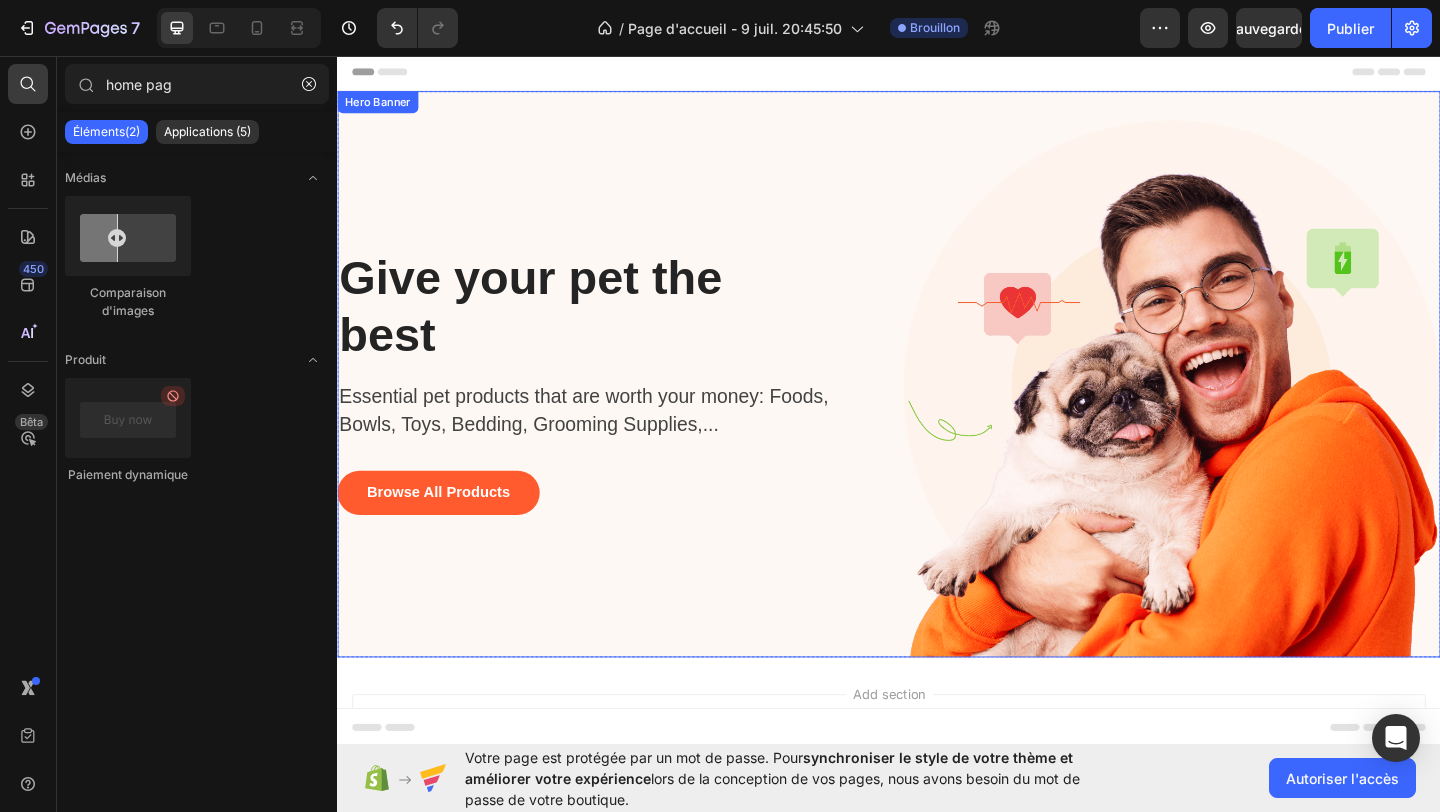 click on "Give your pet the best Heading Essential pet products that are worth your money: Foods, Bowls, Toys, Bedding, Grooming Supplies,... Text block Browse All Products Button" at bounding box center [629, 418] 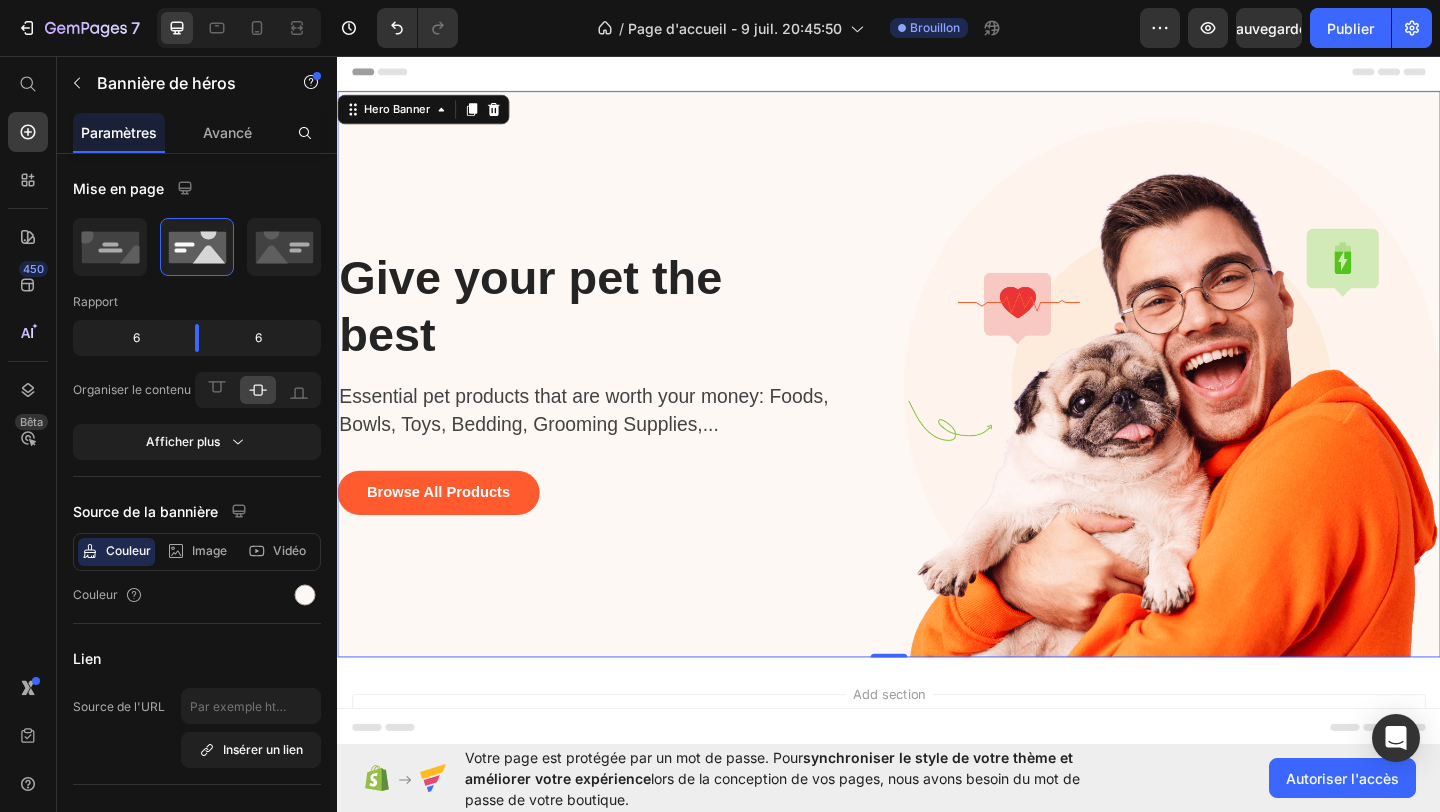 click on "Add section Choose templates inspired by CRO experts Generate layout from URL or image Add blank section then drag & drop elements" at bounding box center [937, 833] 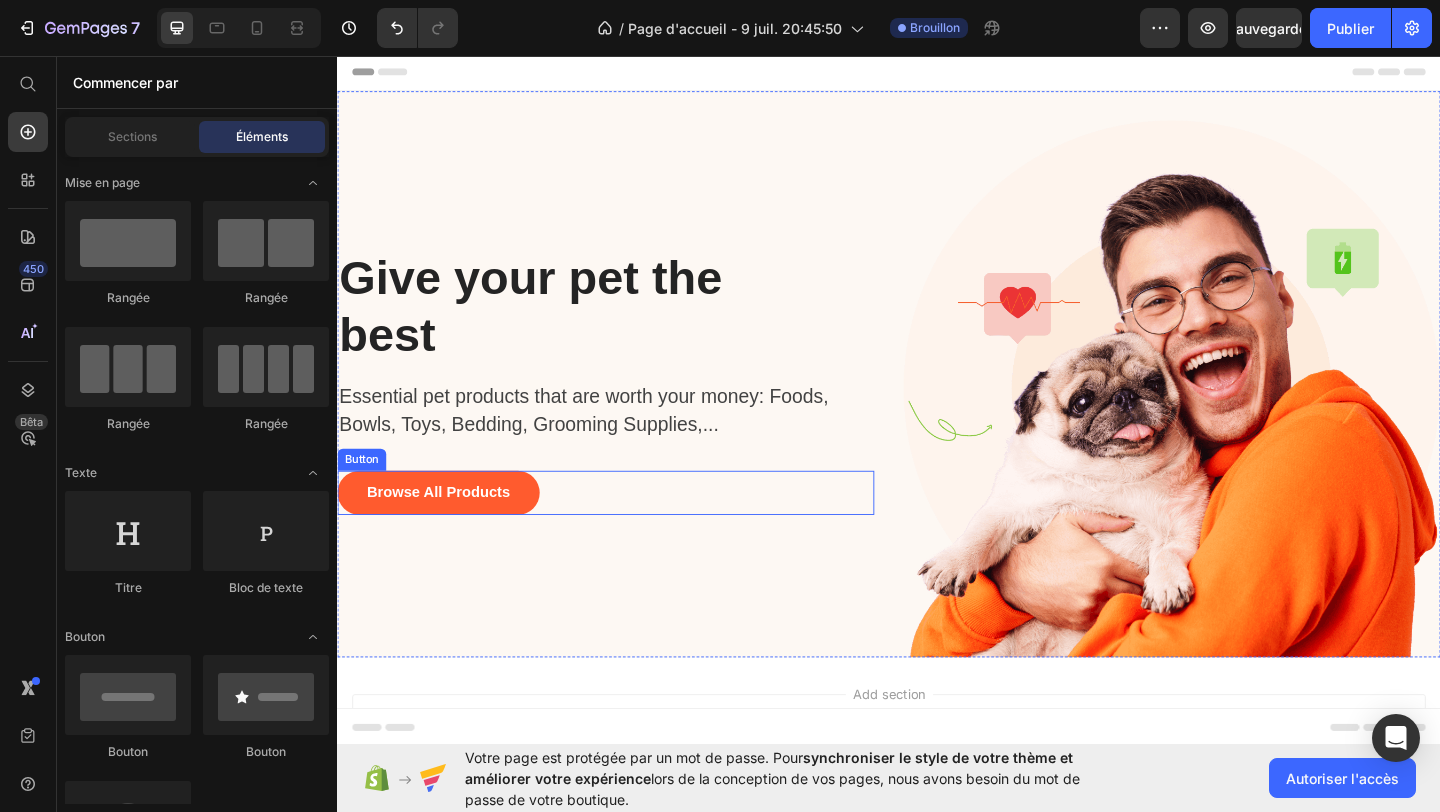 click on "Browse All Products Button" at bounding box center (629, 531) 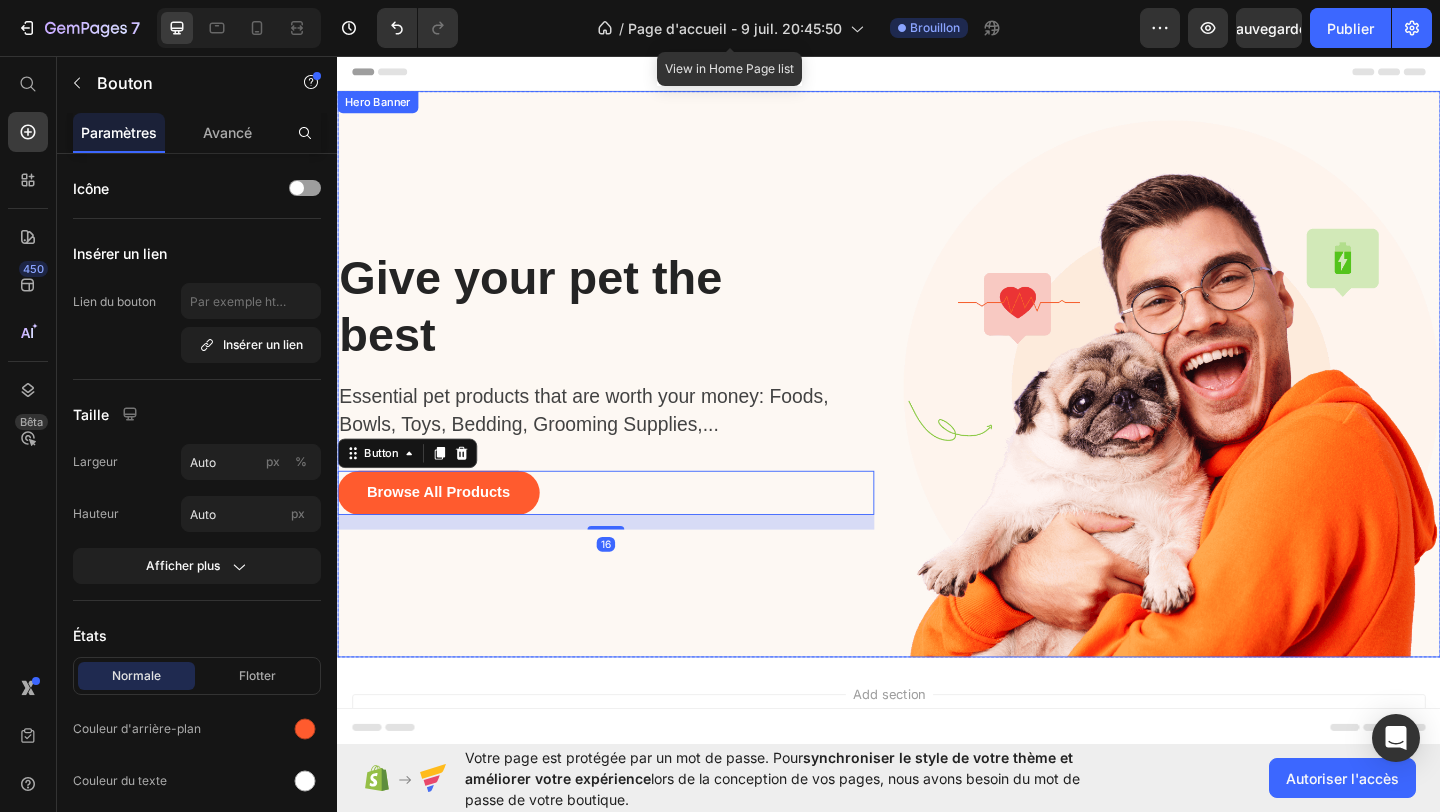 click on "Give your pet the best Heading Essential pet products that are worth your money: Foods, Bowls, Toys, Bedding, Grooming Supplies,... Text block Browse All Products Button   16" at bounding box center [629, 418] 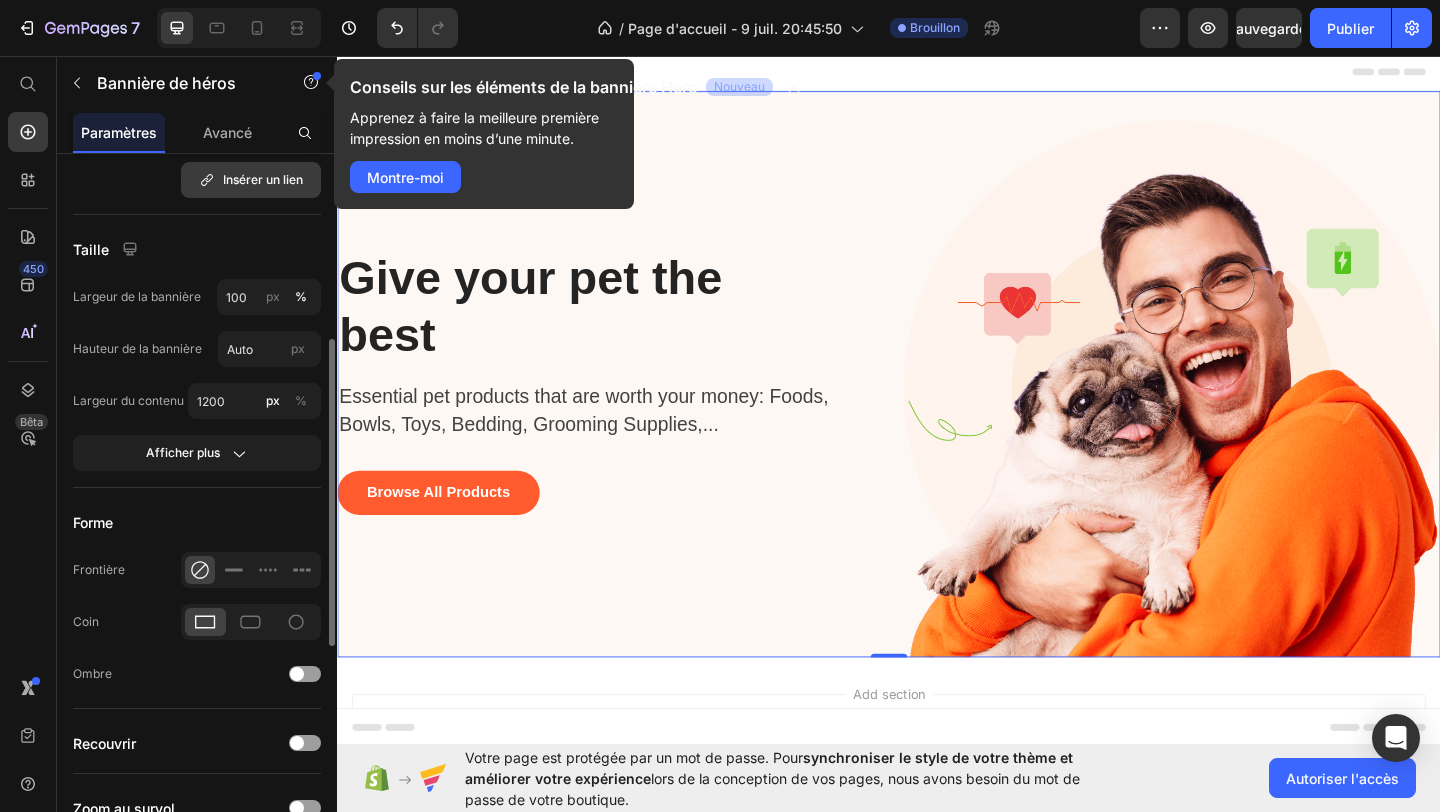 scroll, scrollTop: 293, scrollLeft: 0, axis: vertical 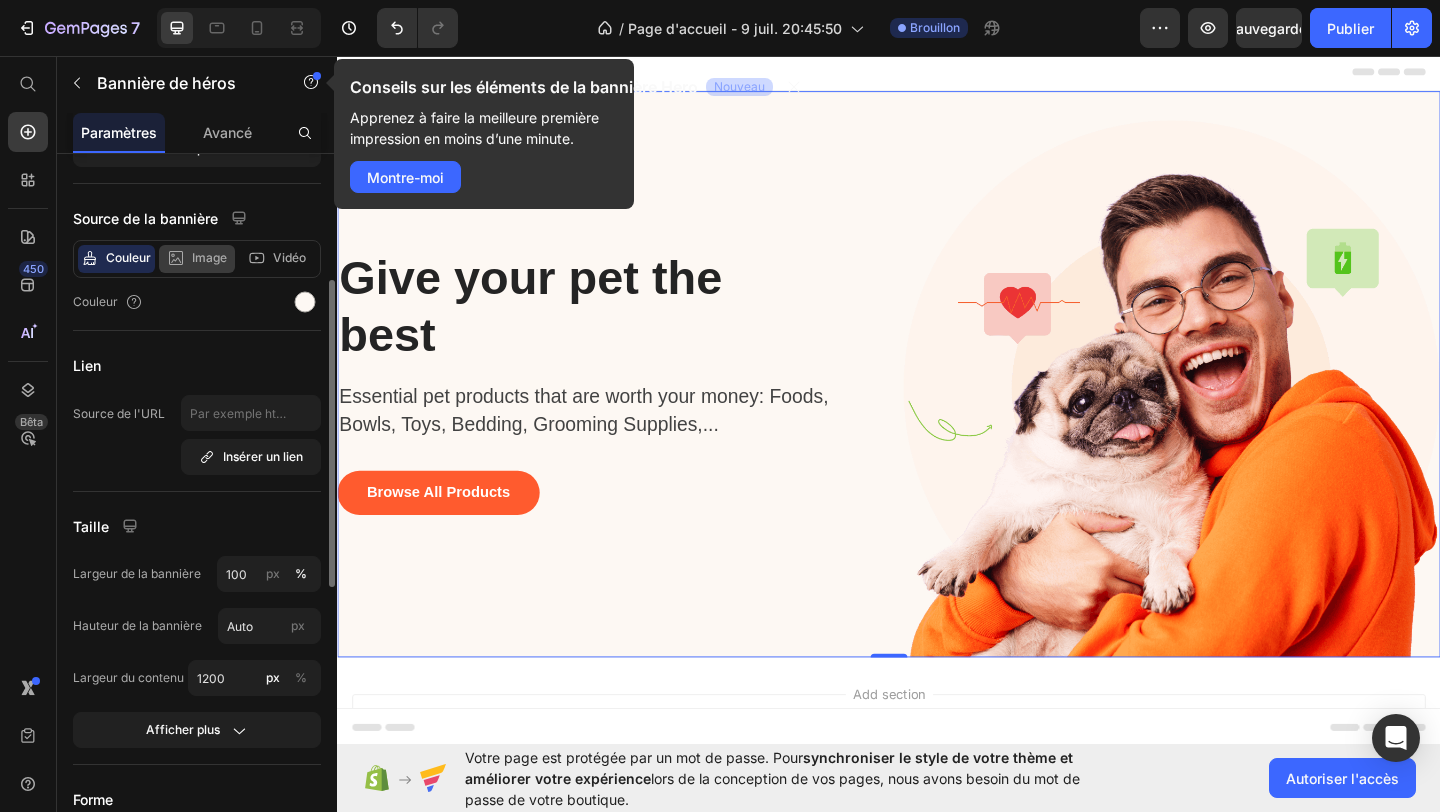 click on "Image" at bounding box center (209, 257) 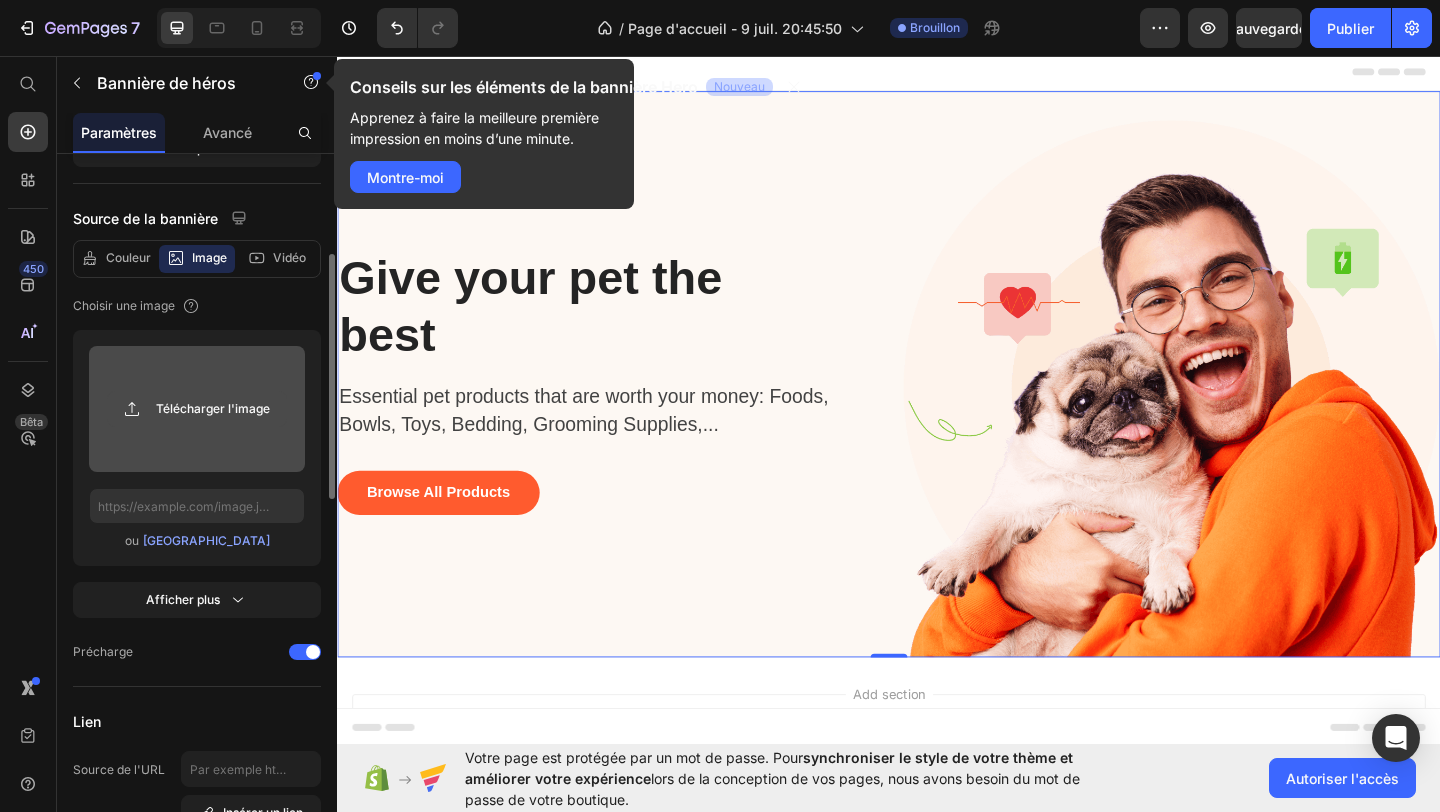 click 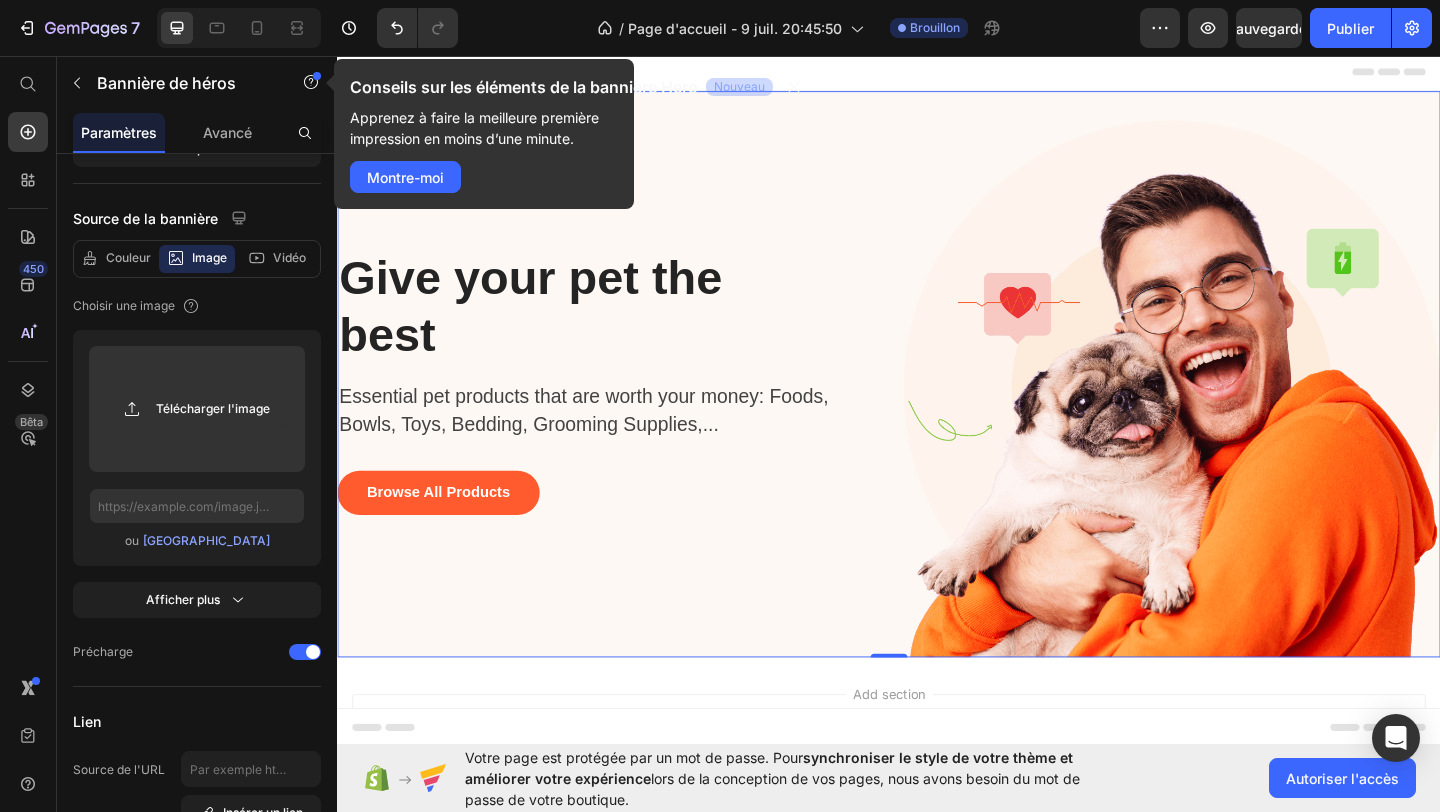 click on "Give your pet the best Heading Essential pet products that are worth your money: Foods, Bowls, Toys, Bedding, Grooming Supplies,... Text block Browse All Products Button" at bounding box center (629, 418) 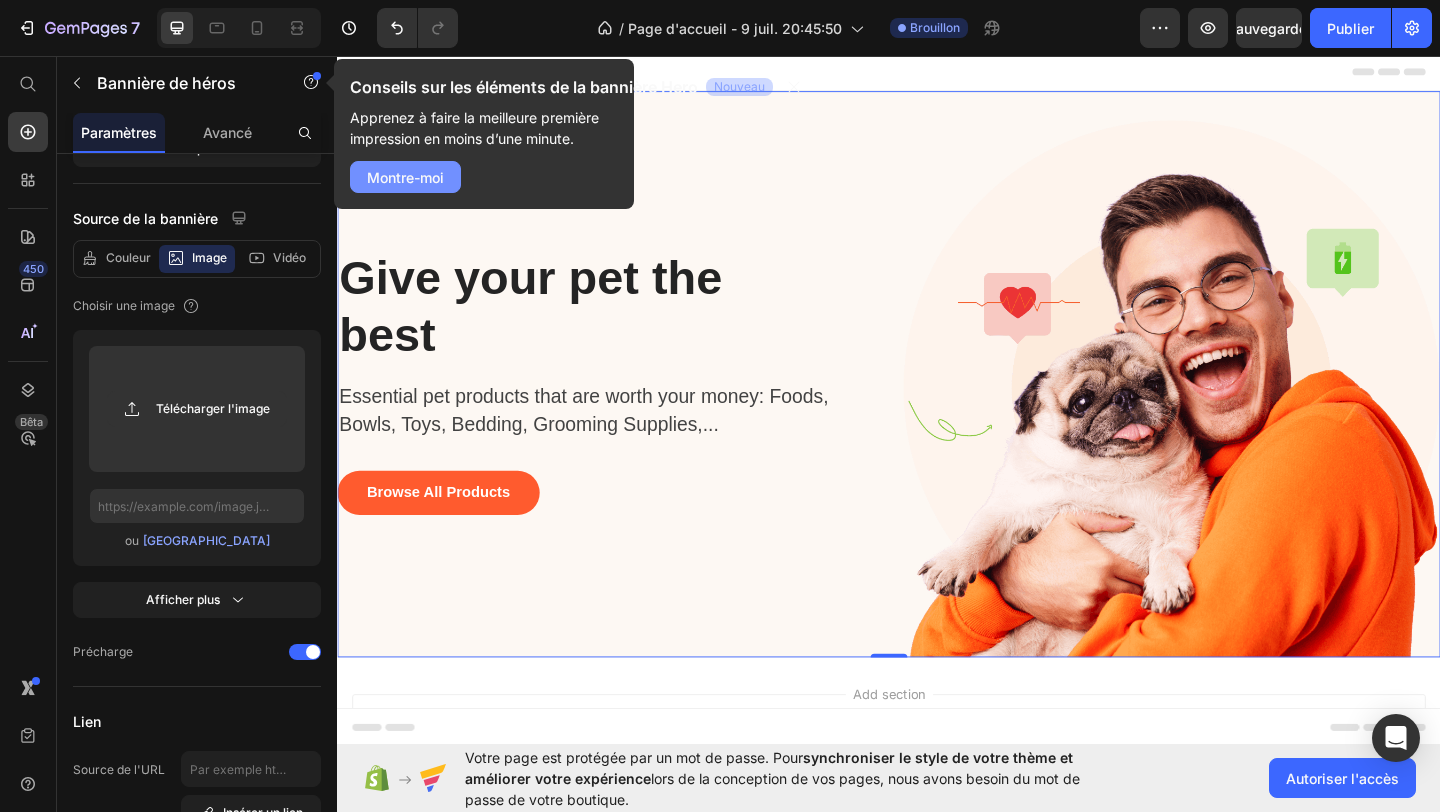 click on "Montre-moi" at bounding box center (405, 177) 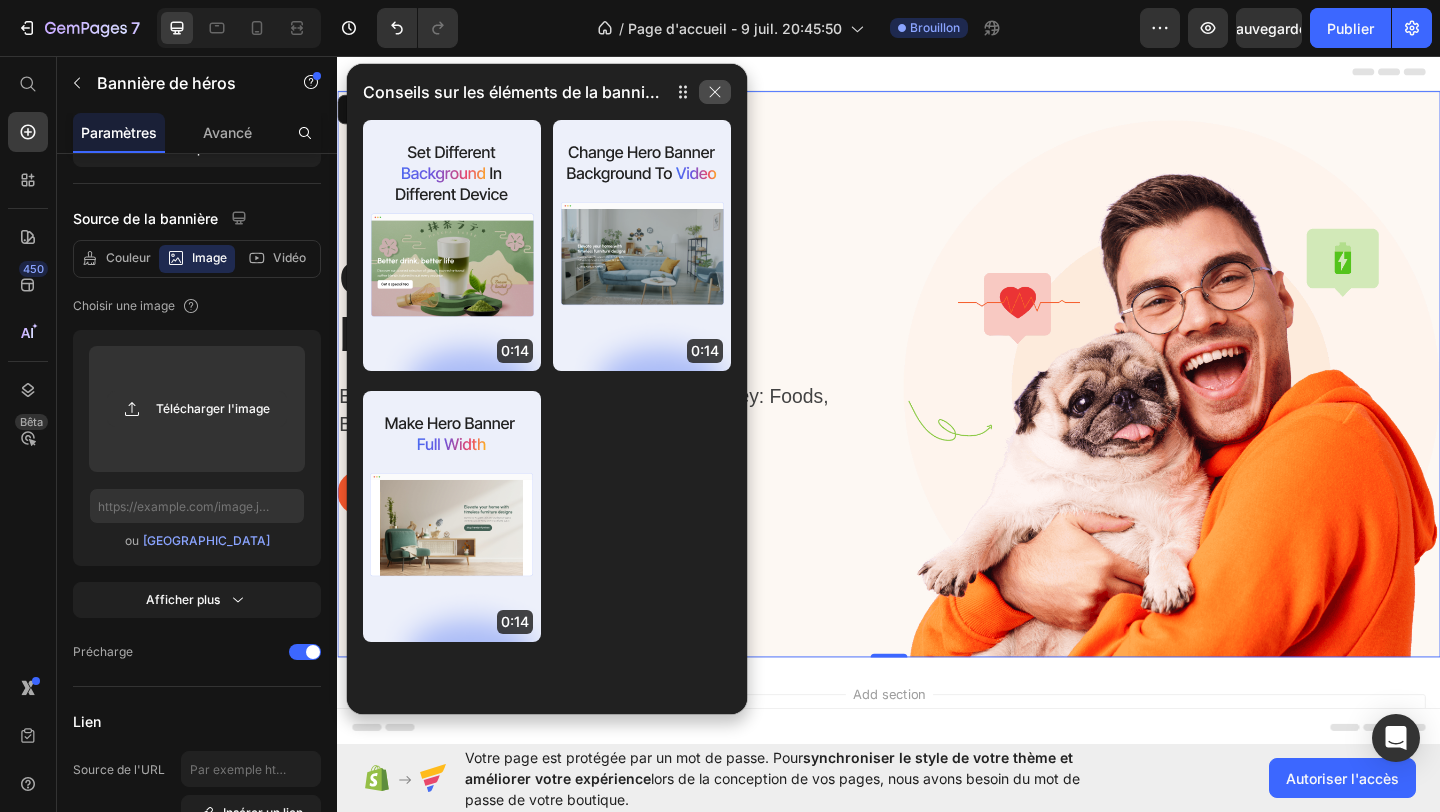 click 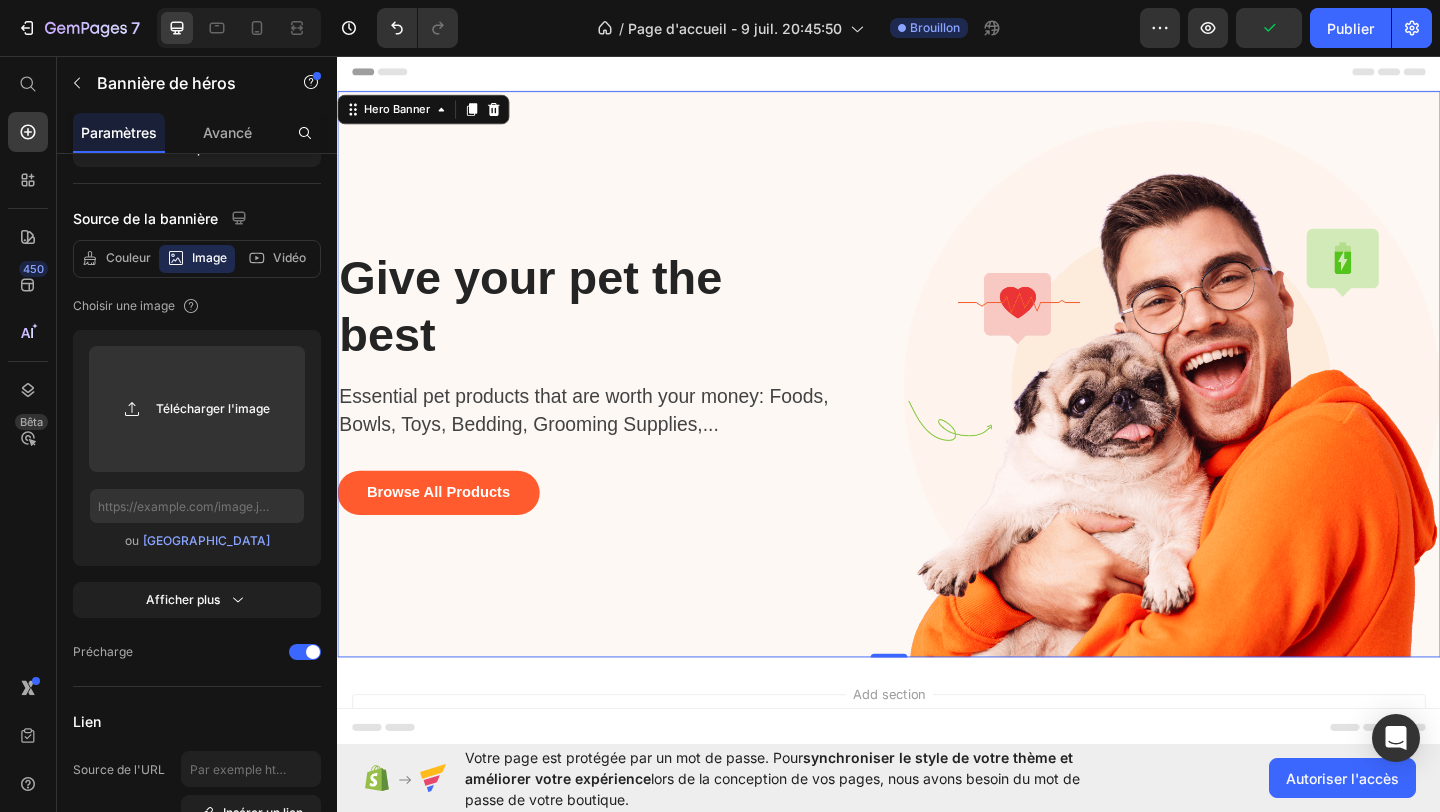 click on "Give your pet the best Heading Essential pet products that are worth your money: Foods, Bowls, Toys, Bedding, Grooming Supplies,... Text block Browse All Products Button" at bounding box center (629, 418) 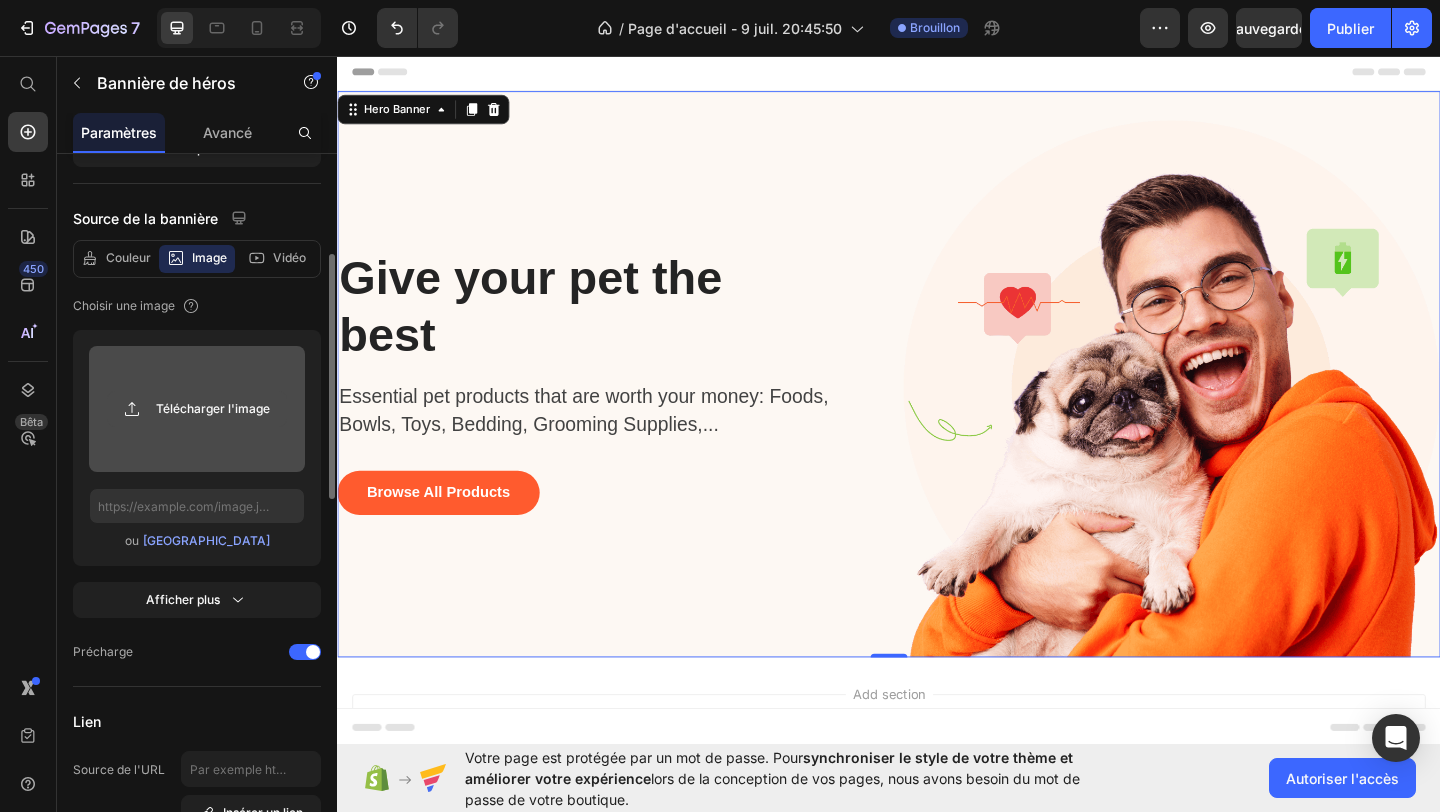 click 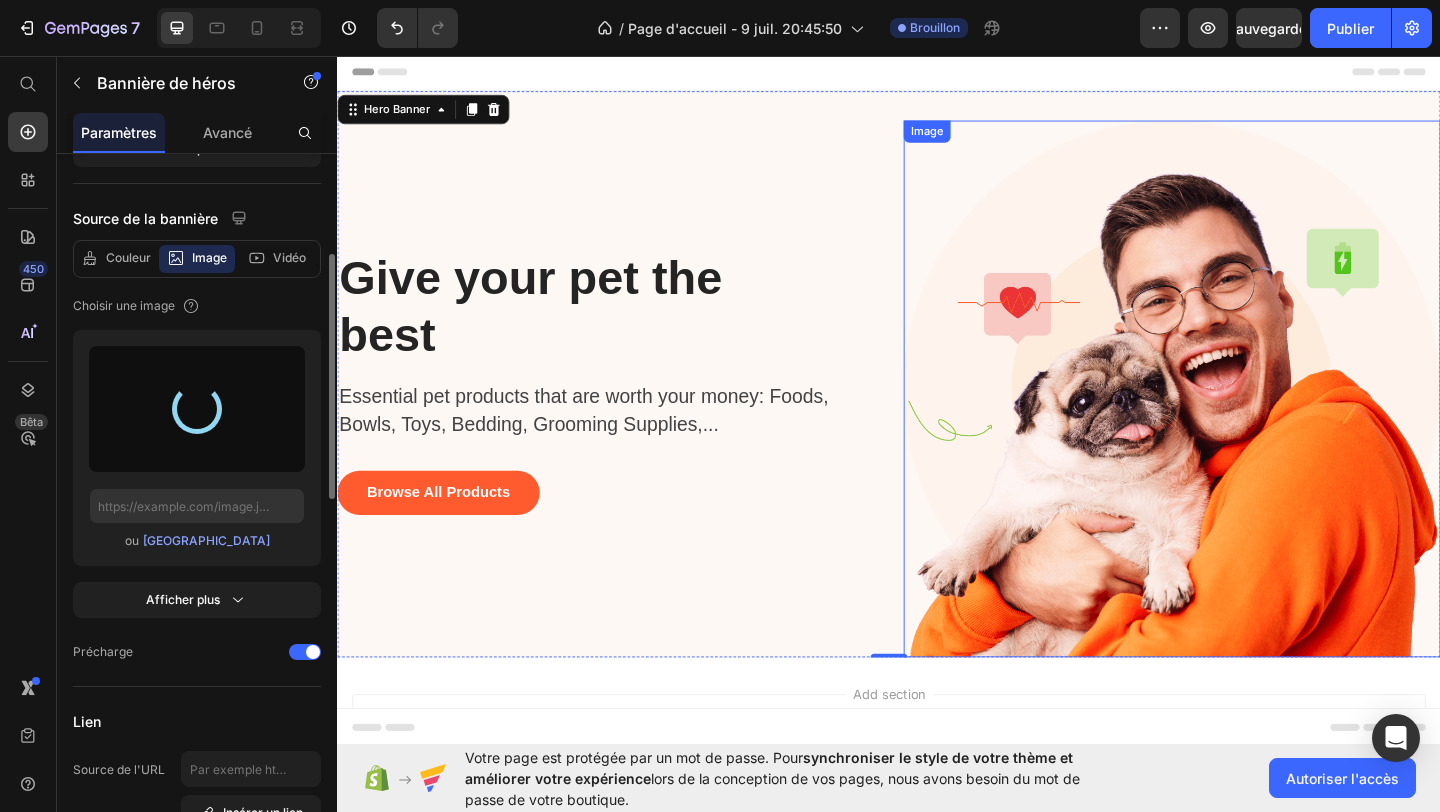 type on "[URL][DOMAIN_NAME]" 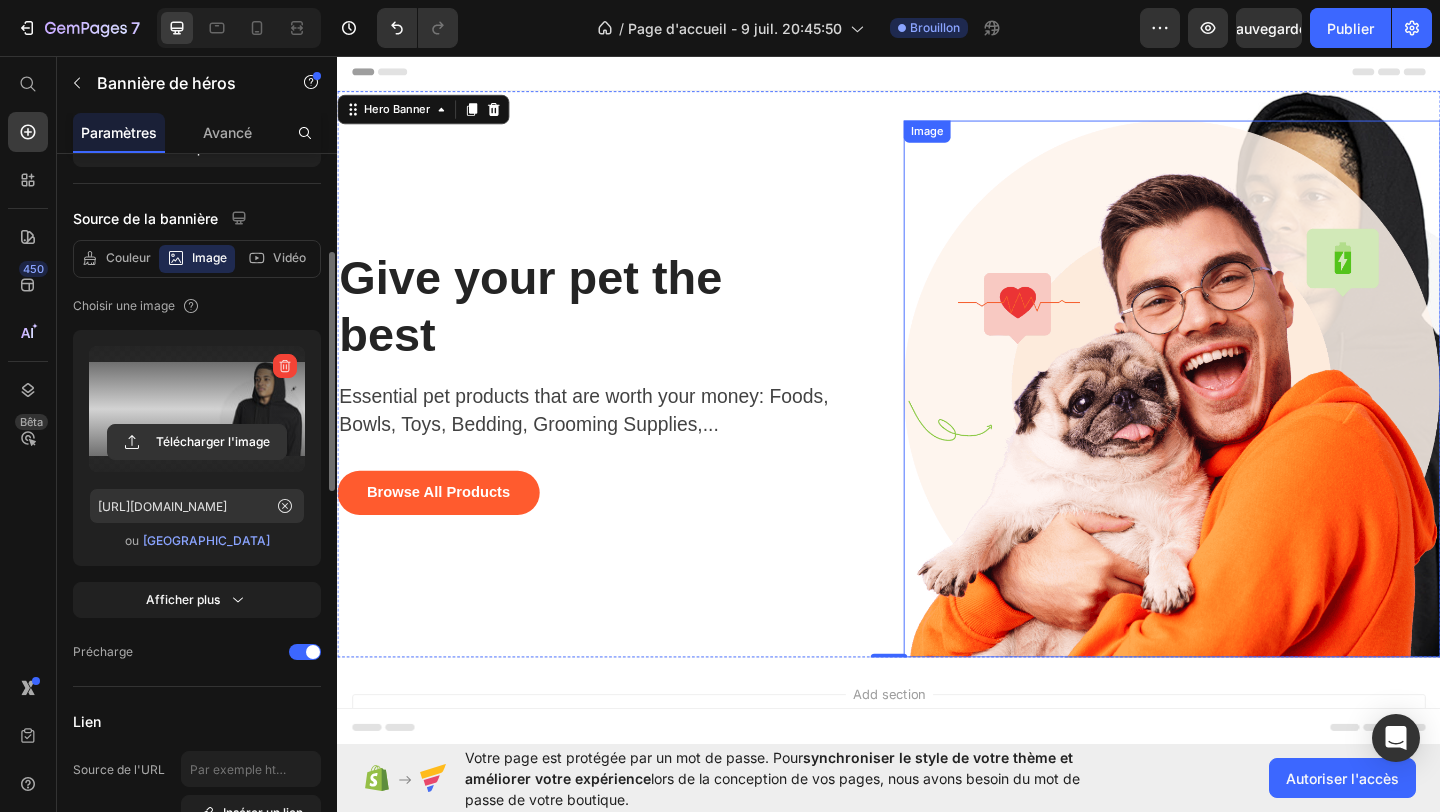 click at bounding box center [1245, 418] 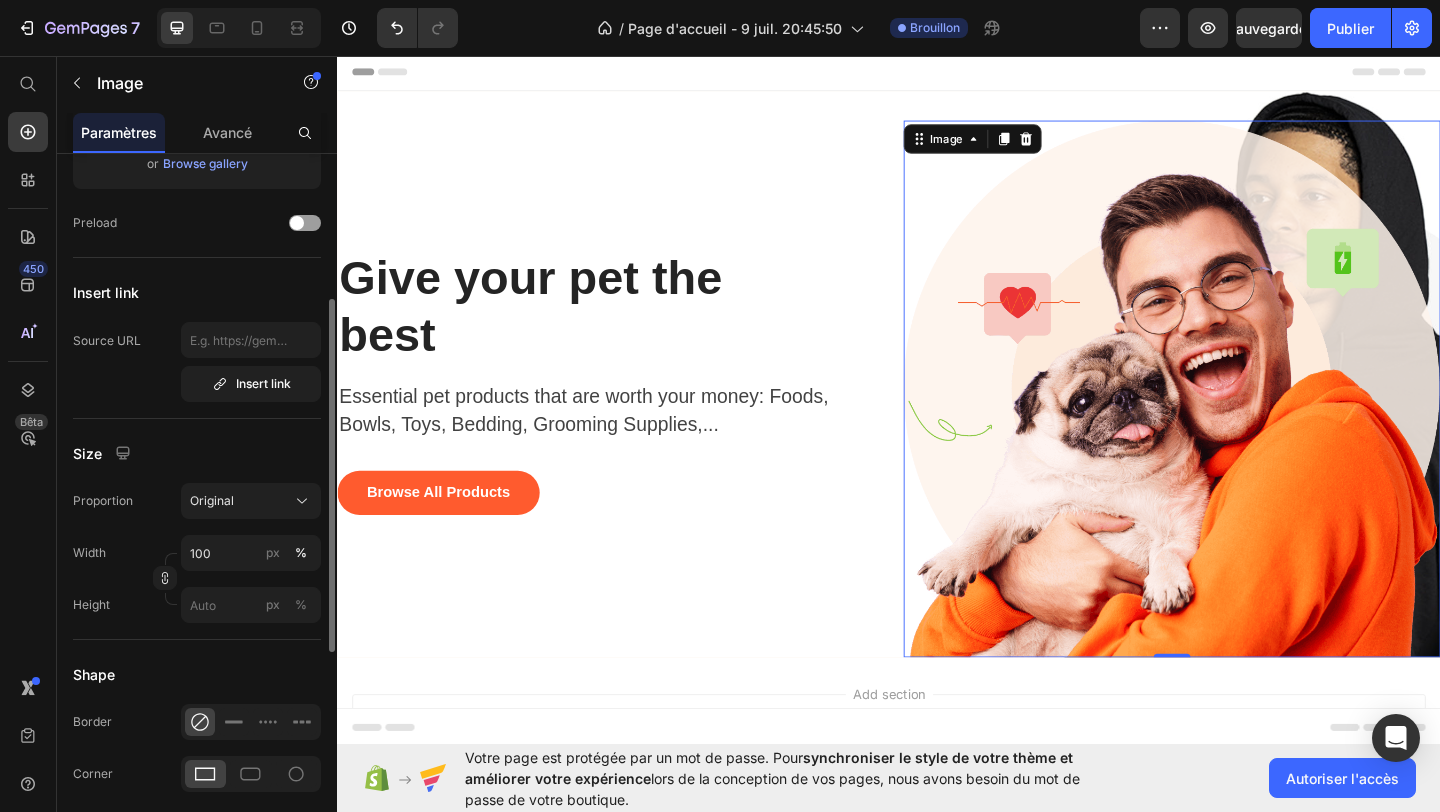 scroll, scrollTop: 0, scrollLeft: 0, axis: both 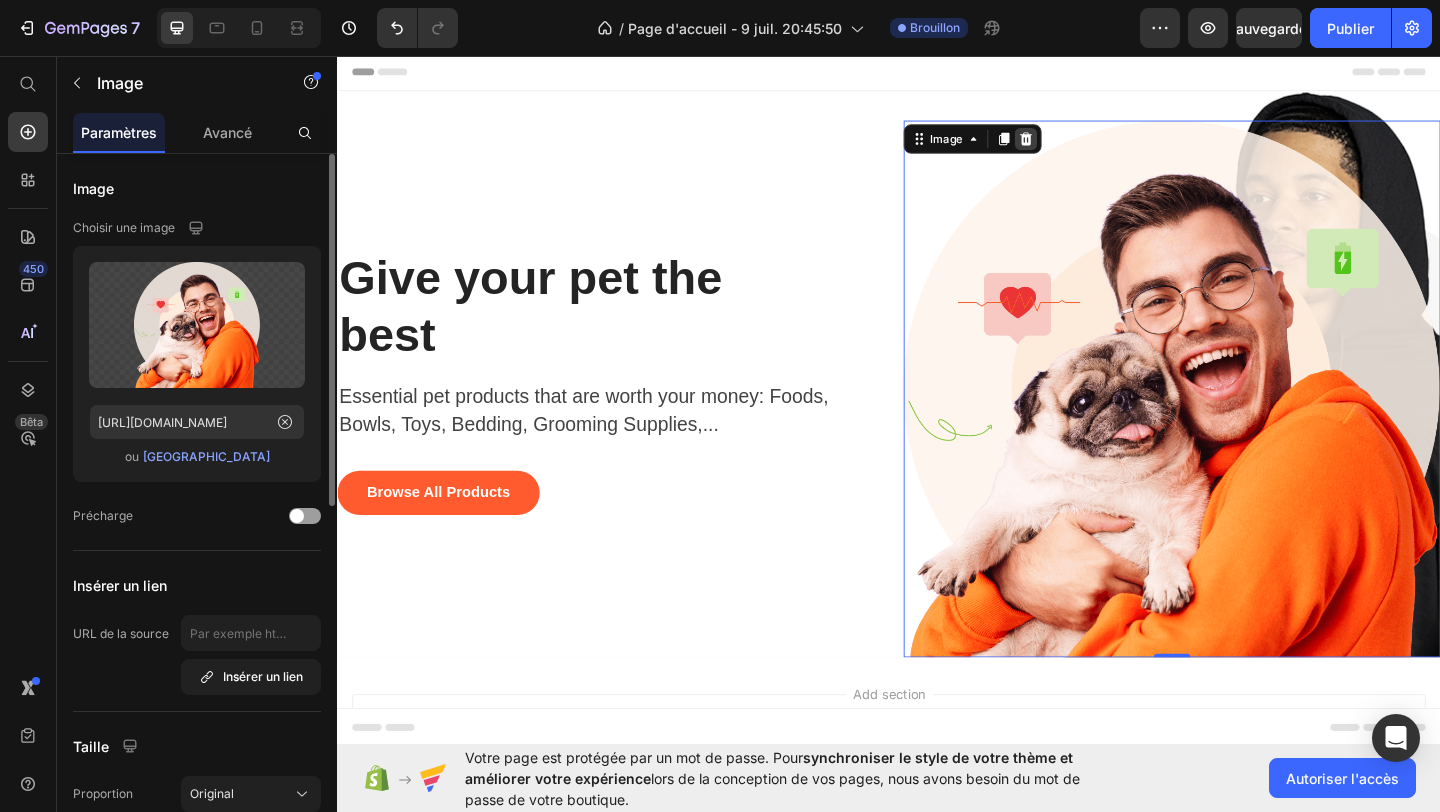 click 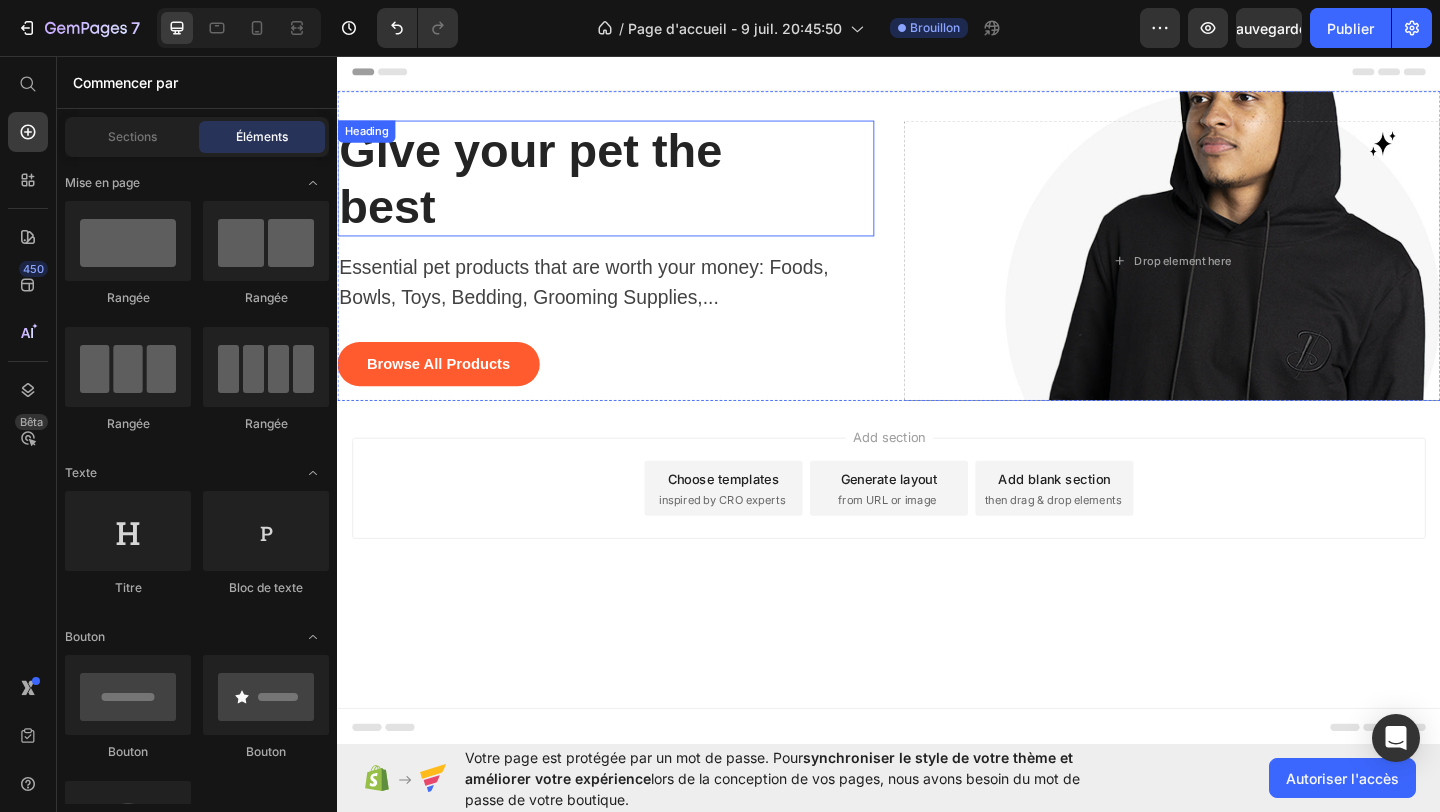 click on "Give your pet the best" at bounding box center (584, 189) 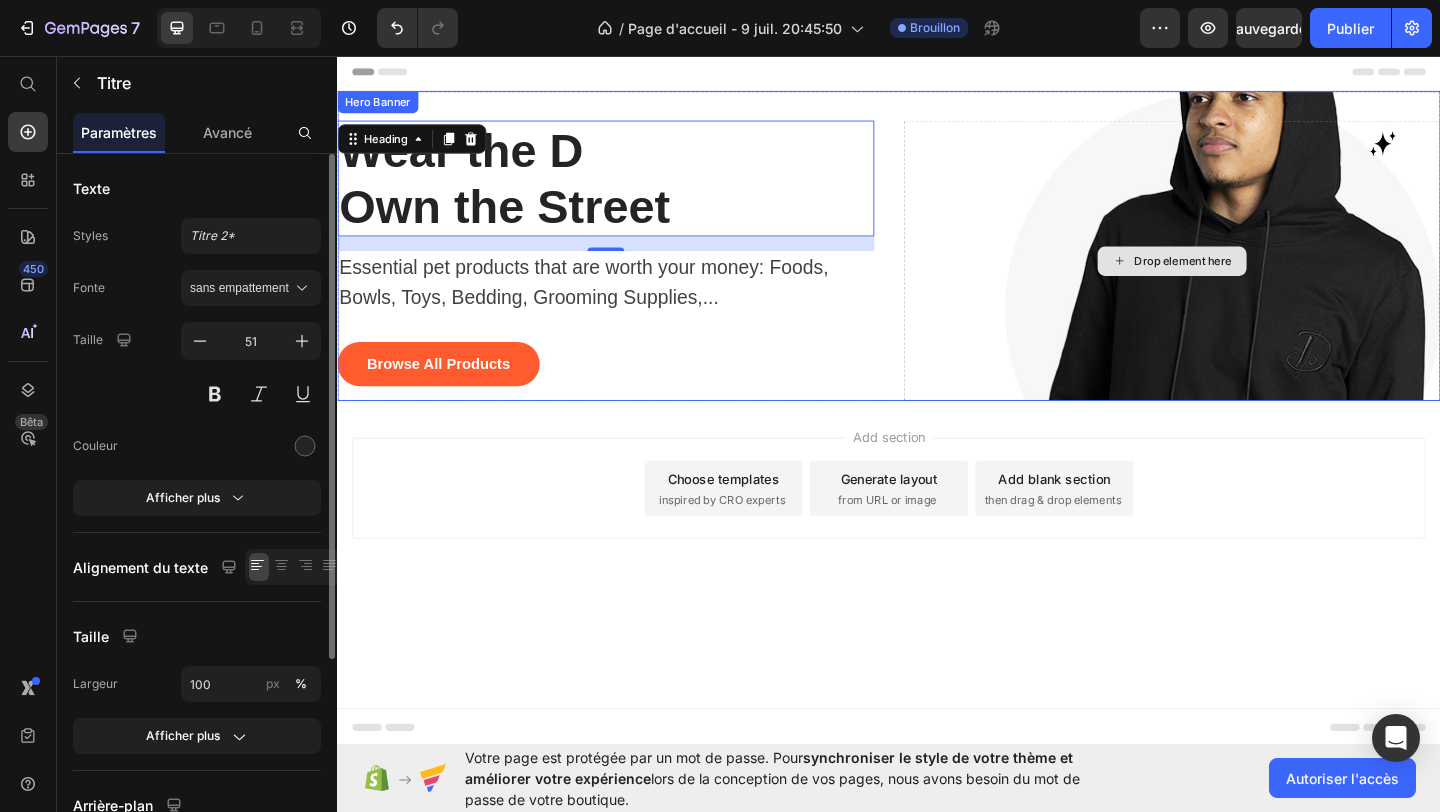 click on "Drop element here" at bounding box center [1245, 278] 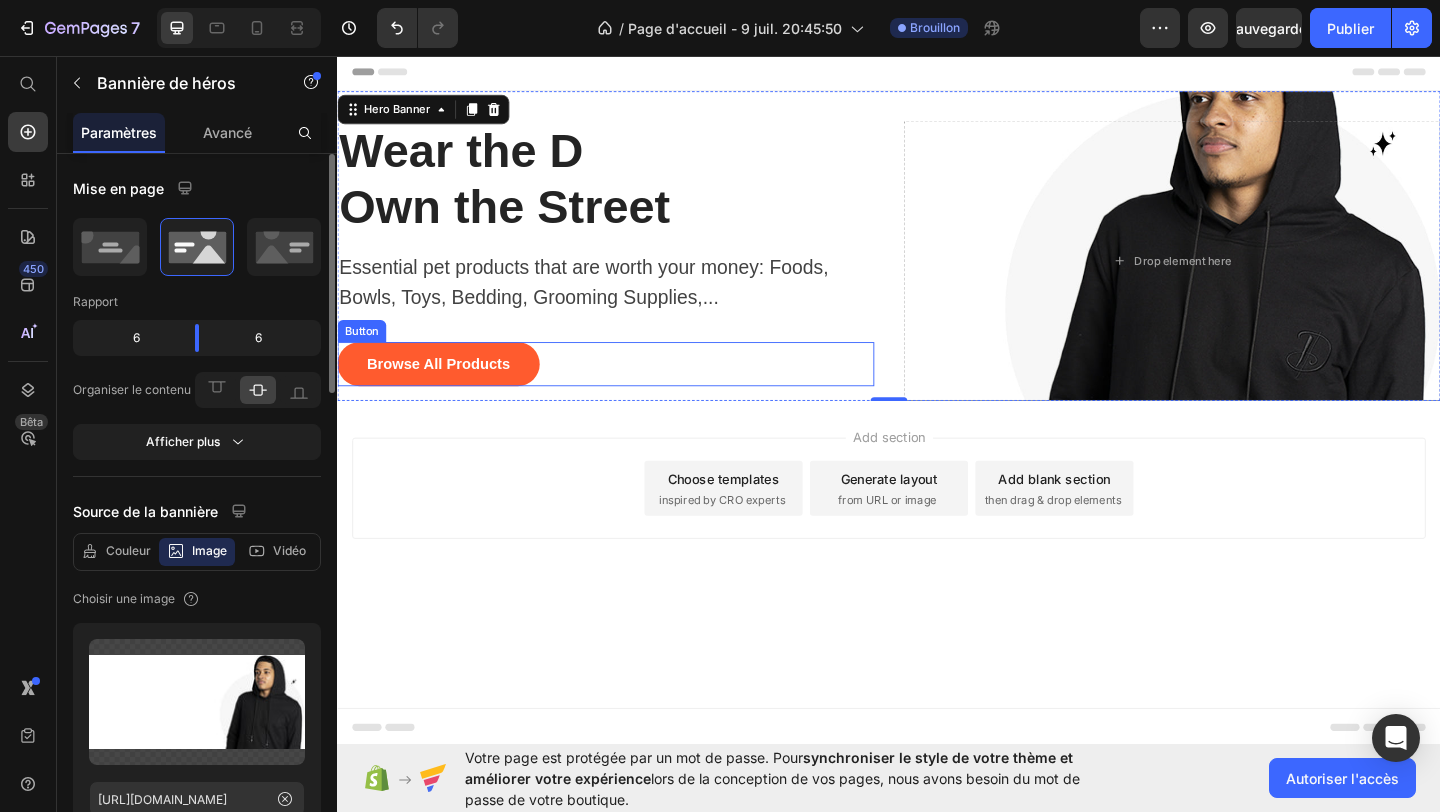 click on "Browse All Products Button" at bounding box center [629, 391] 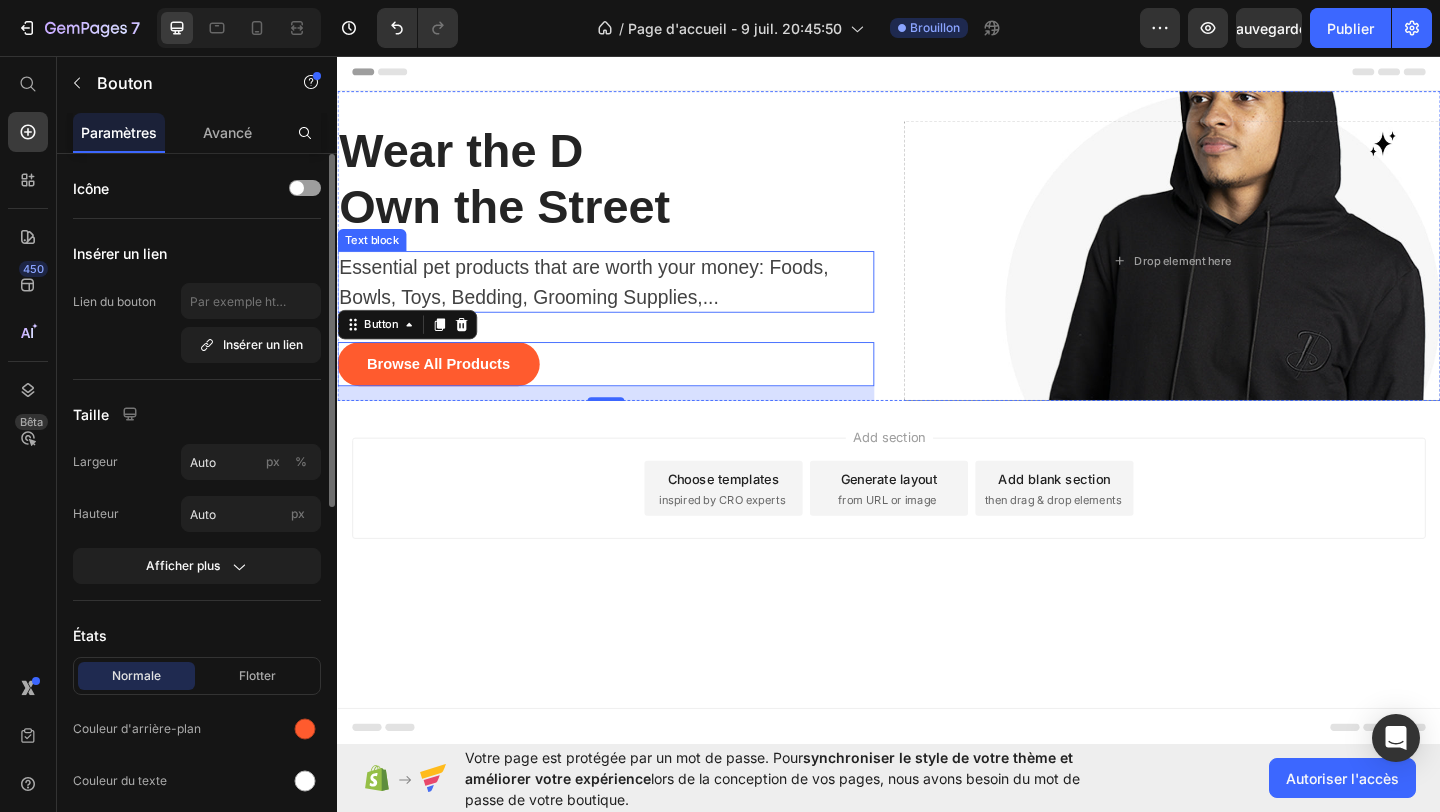 click on "Essential pet products that are worth your money: Foods, Bowls, Toys, Bedding, Grooming Supplies,..." at bounding box center (619, 301) 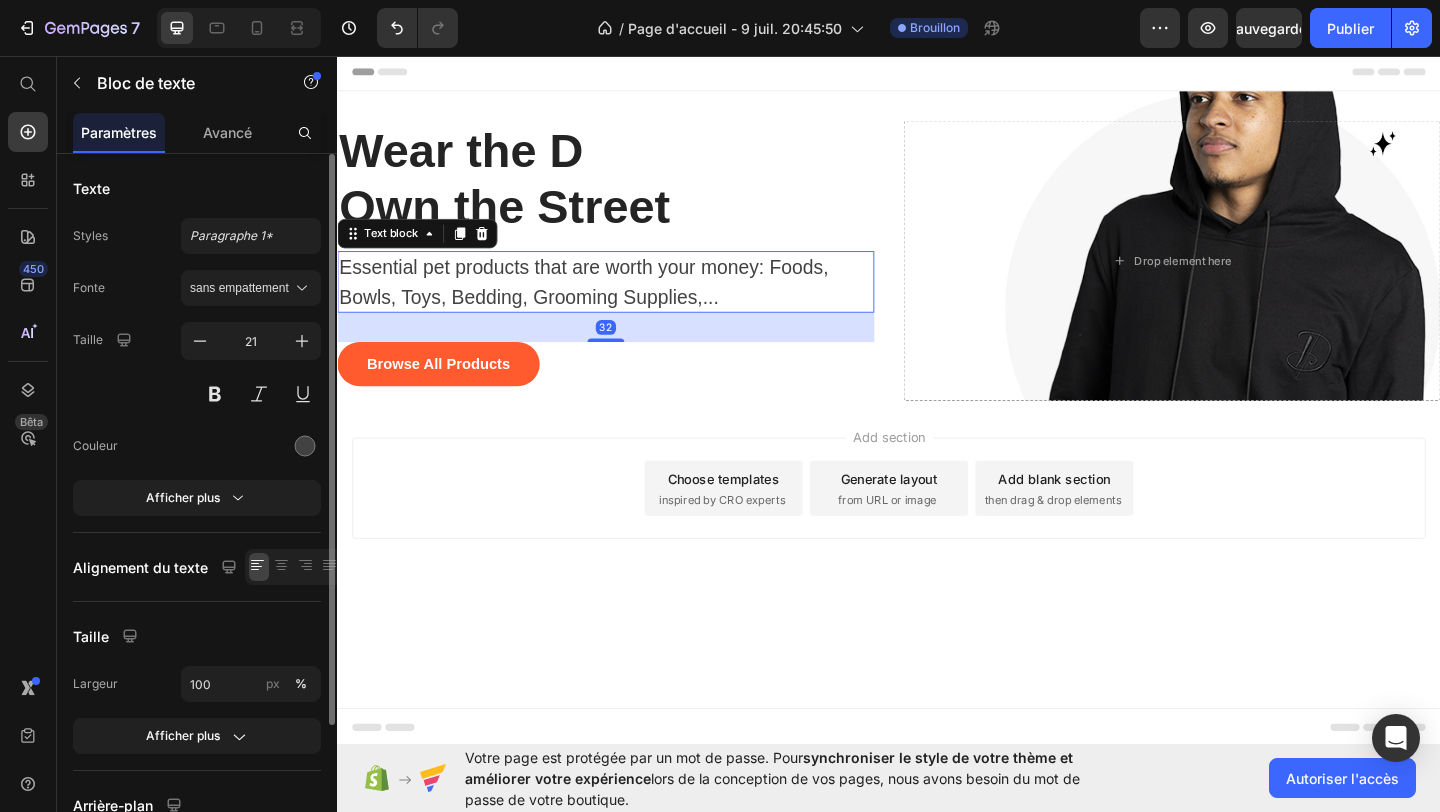 click on "Essential pet products that are worth your money: Foods, Bowls, Toys, Bedding, Grooming Supplies,..." at bounding box center [619, 301] 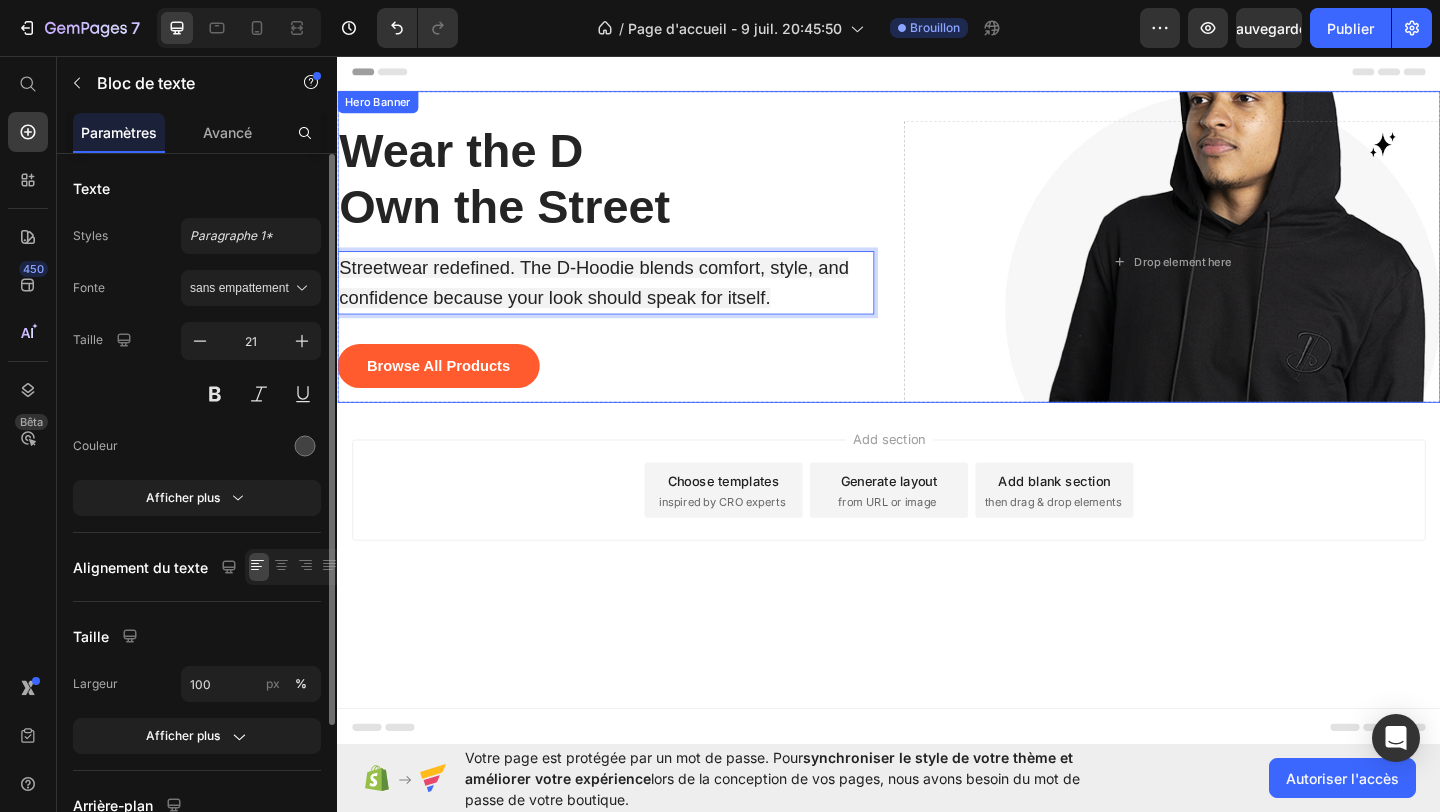 click on "Wear the D  Own the Street Heading Streetwear redefined. The D-Hoodie blends comfort, style, and confidence because your look should speak for itself. Text block   32 Browse All Products Button" at bounding box center (629, 279) 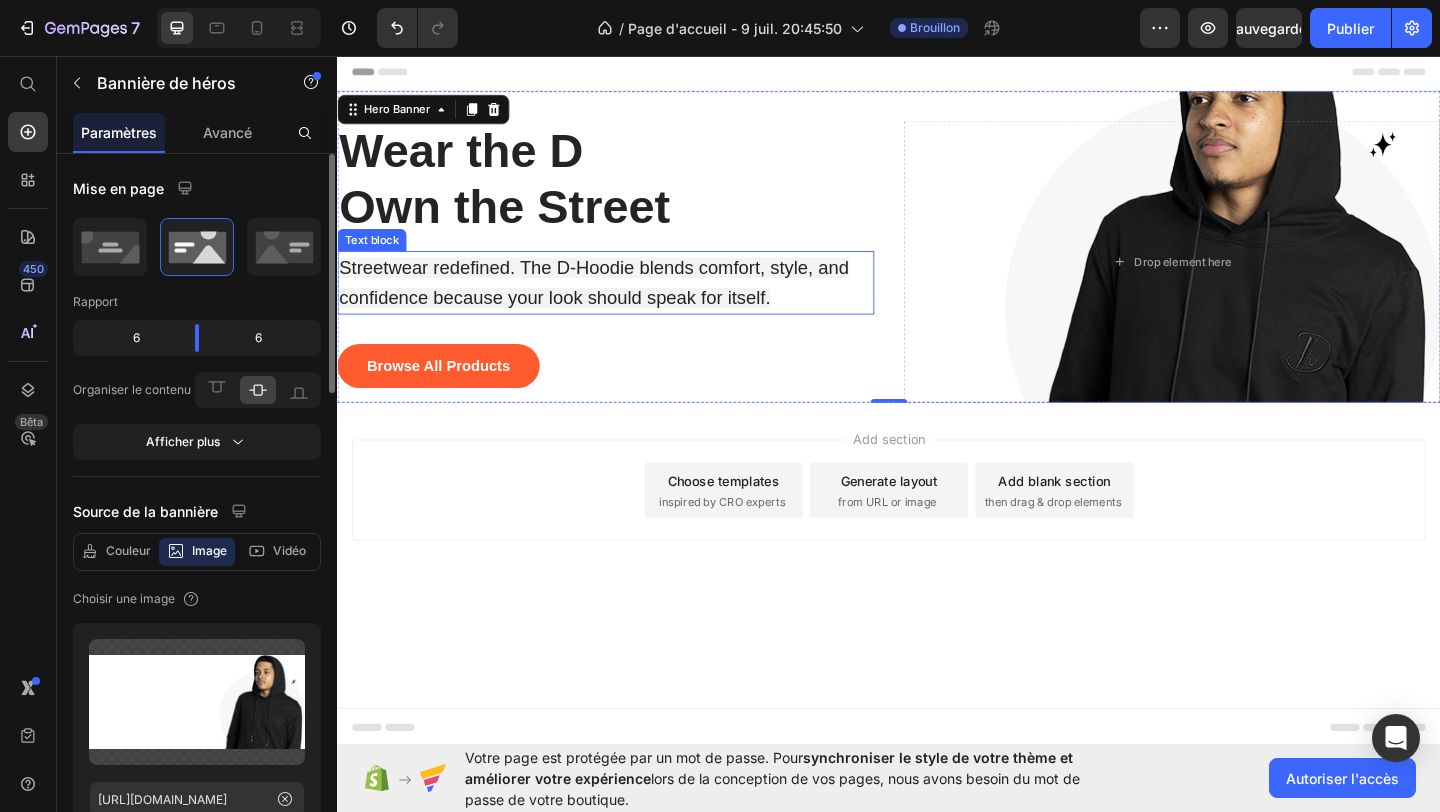 click on "Streetwear redefined. The D-Hoodie blends comfort, style, and confidence because your look should speak for itself." at bounding box center (619, 302) 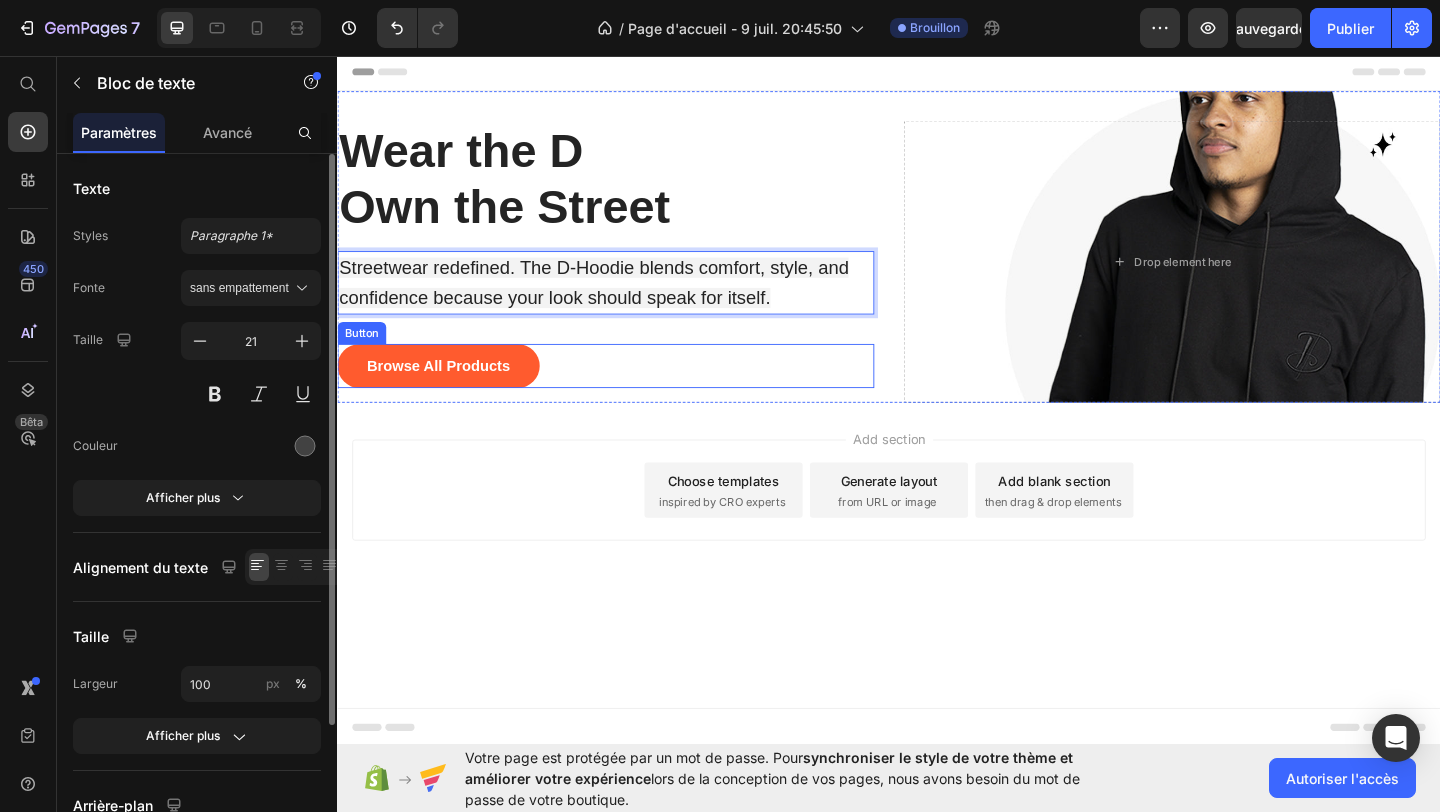 click on "Browse All Products Button" at bounding box center (629, 393) 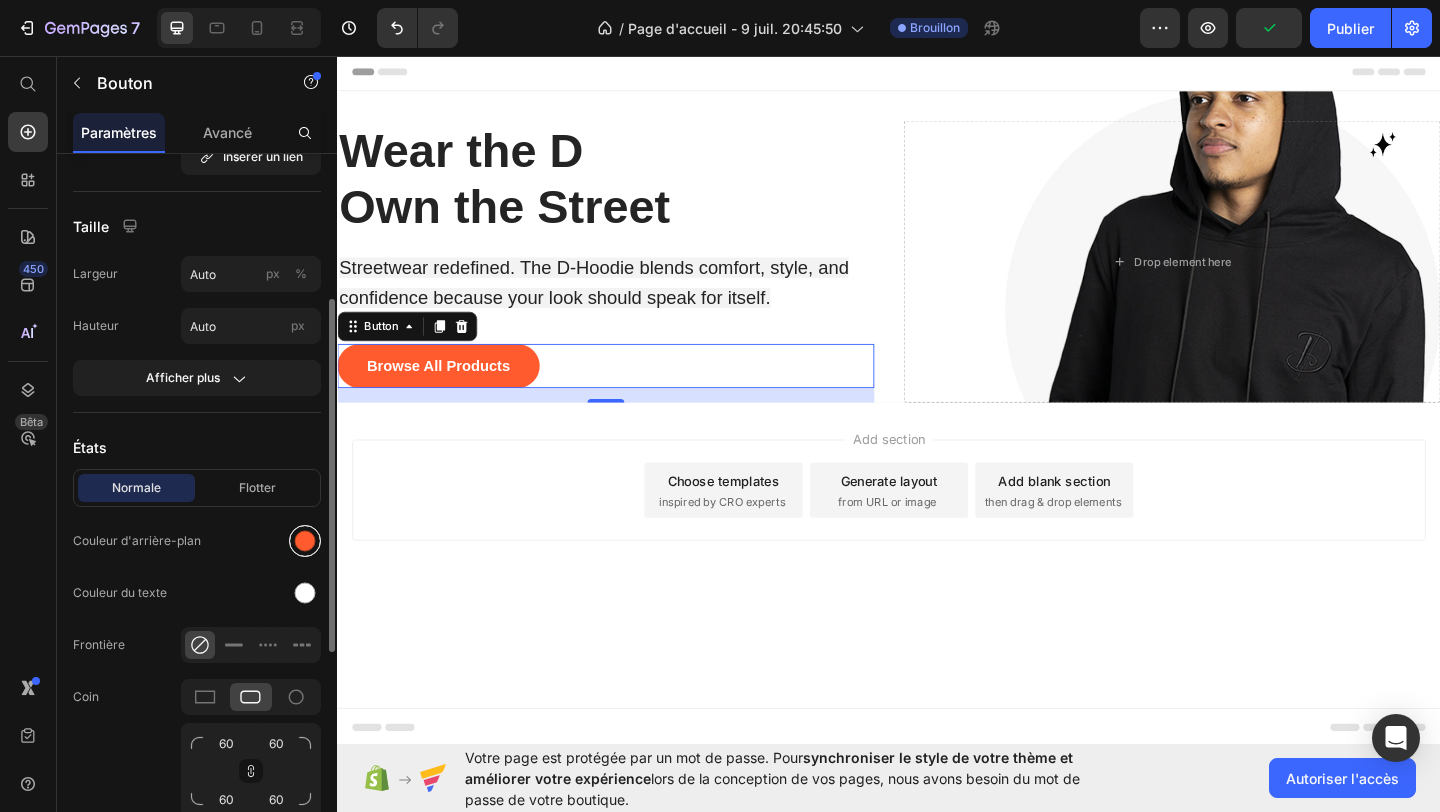 scroll, scrollTop: 223, scrollLeft: 0, axis: vertical 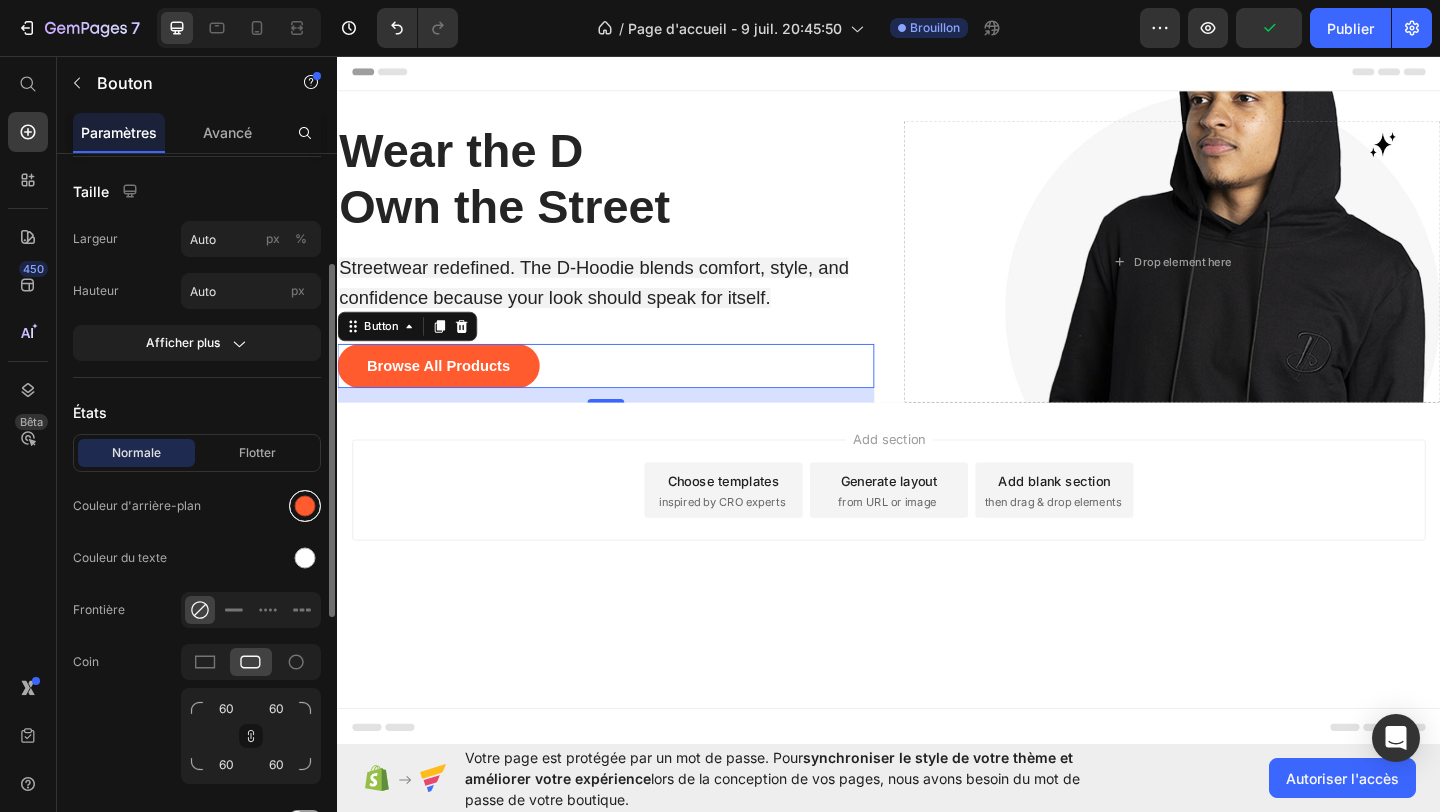 click at bounding box center (305, 506) 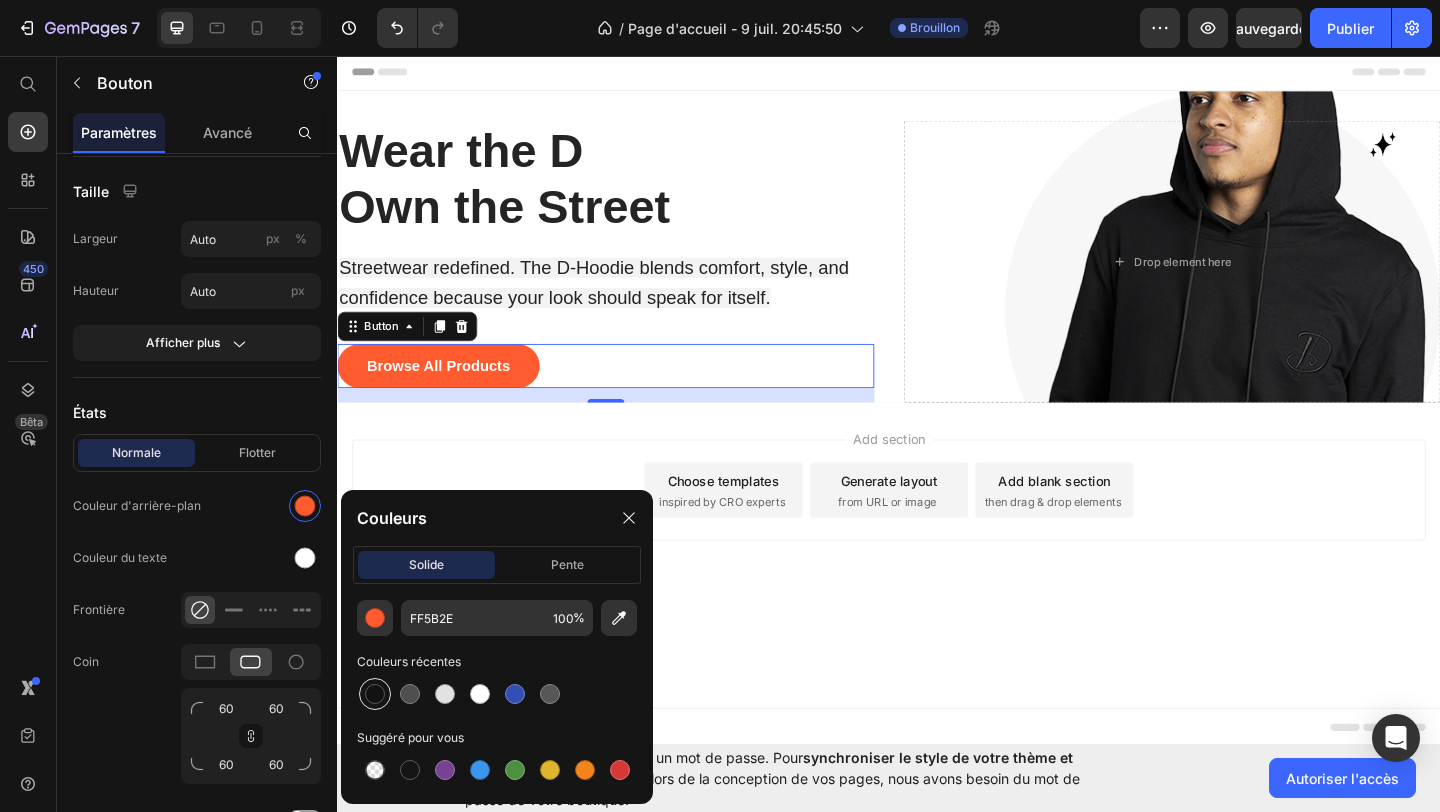 click at bounding box center (375, 694) 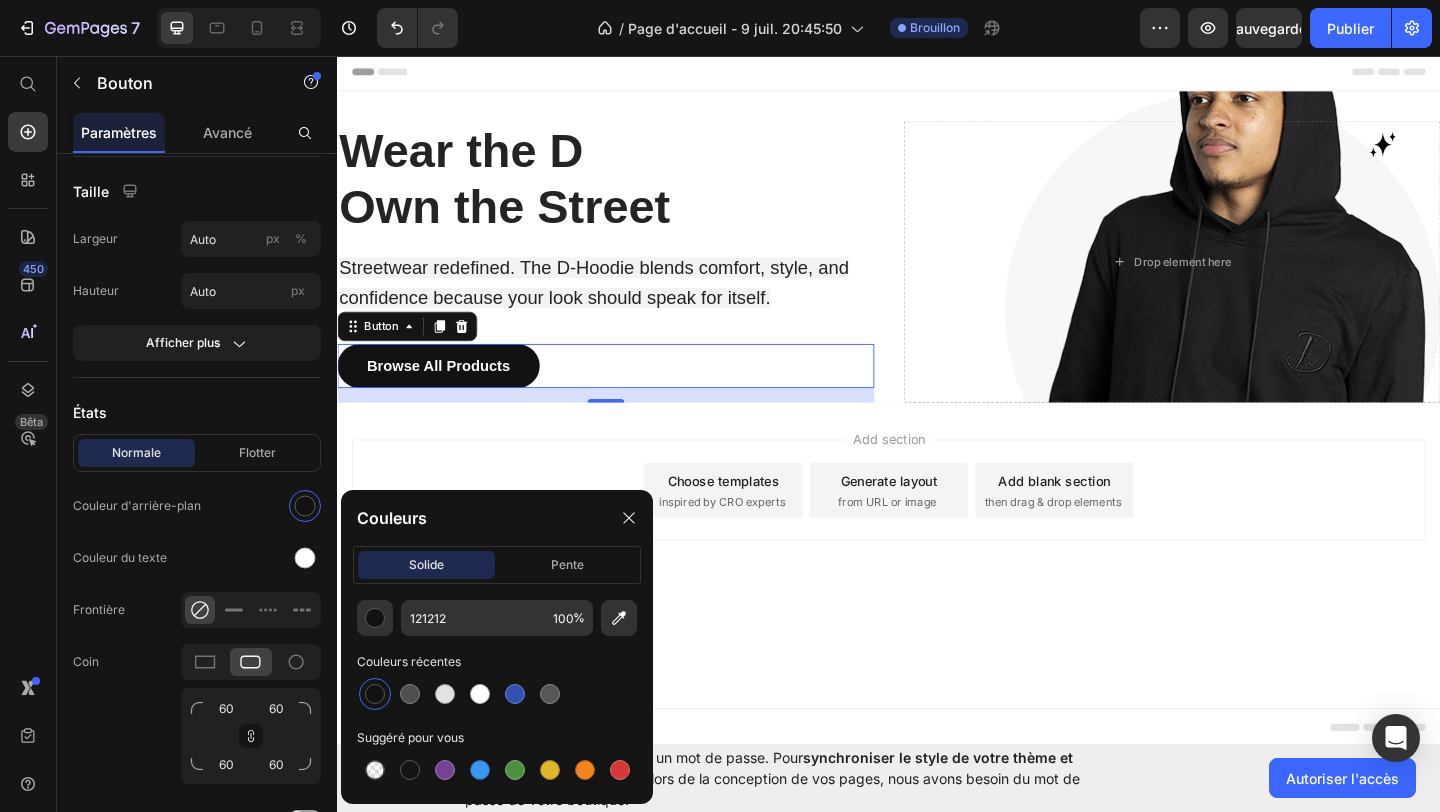 click on "Add section Choose templates inspired by CRO experts Generate layout from URL or image Add blank section then drag & drop elements" at bounding box center [937, 528] 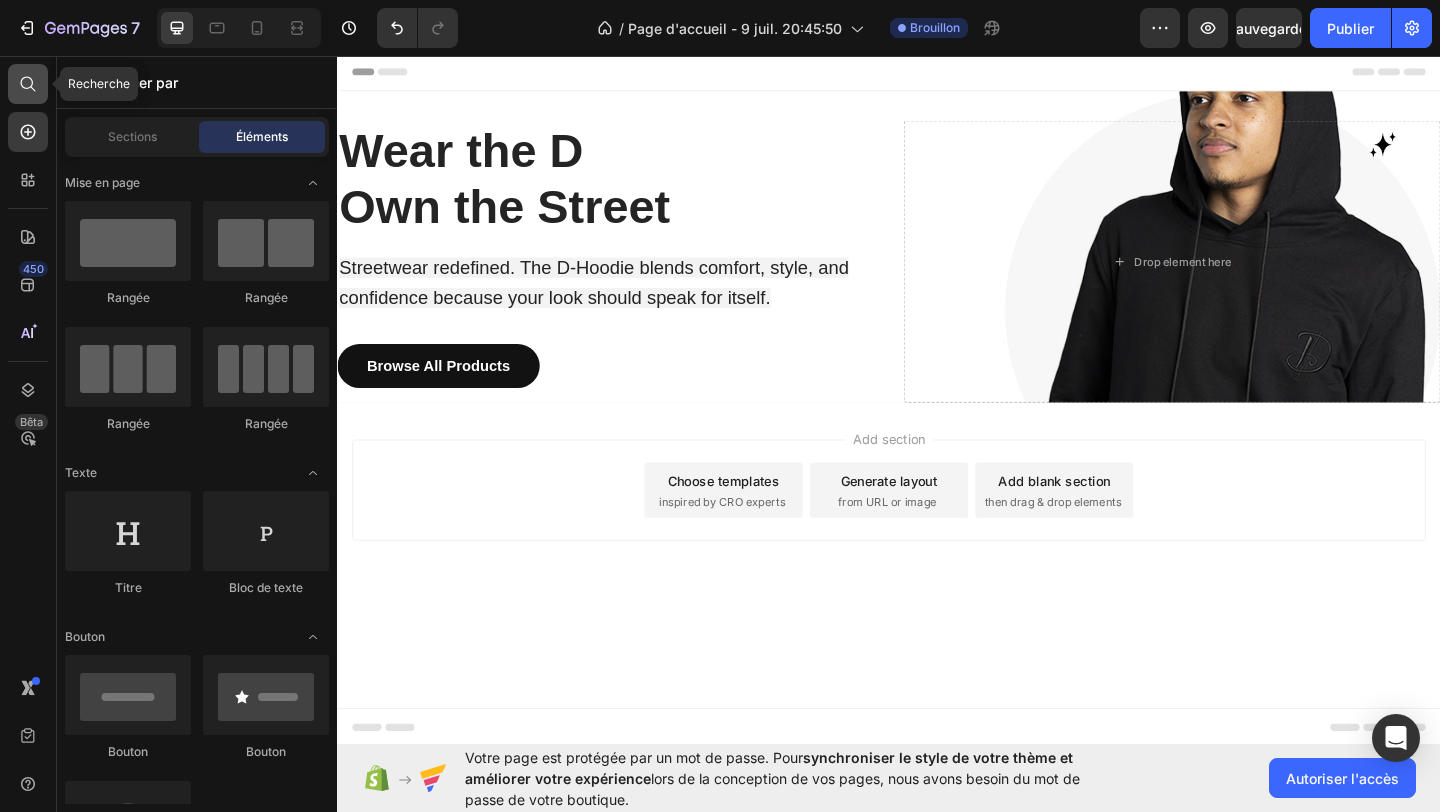 click 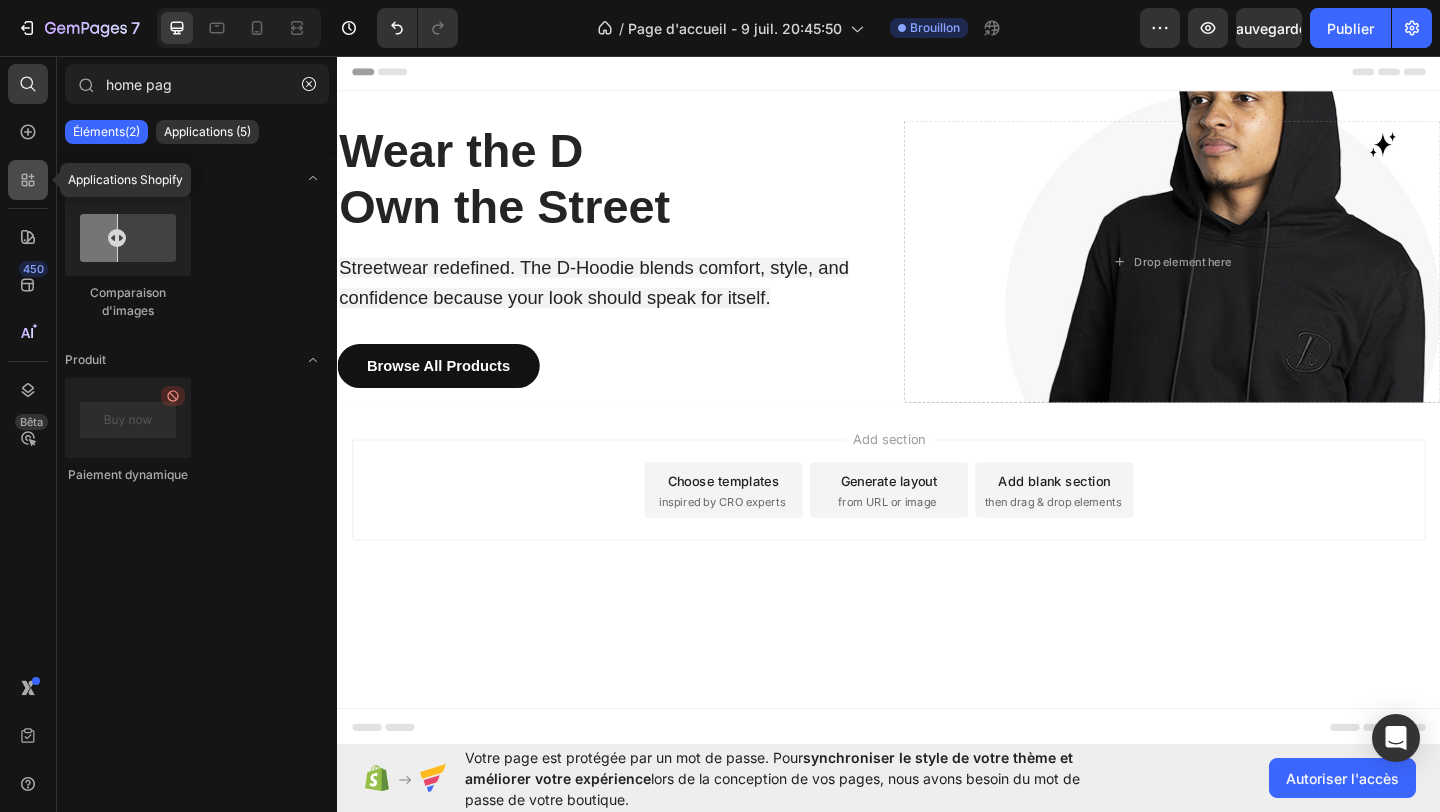 click 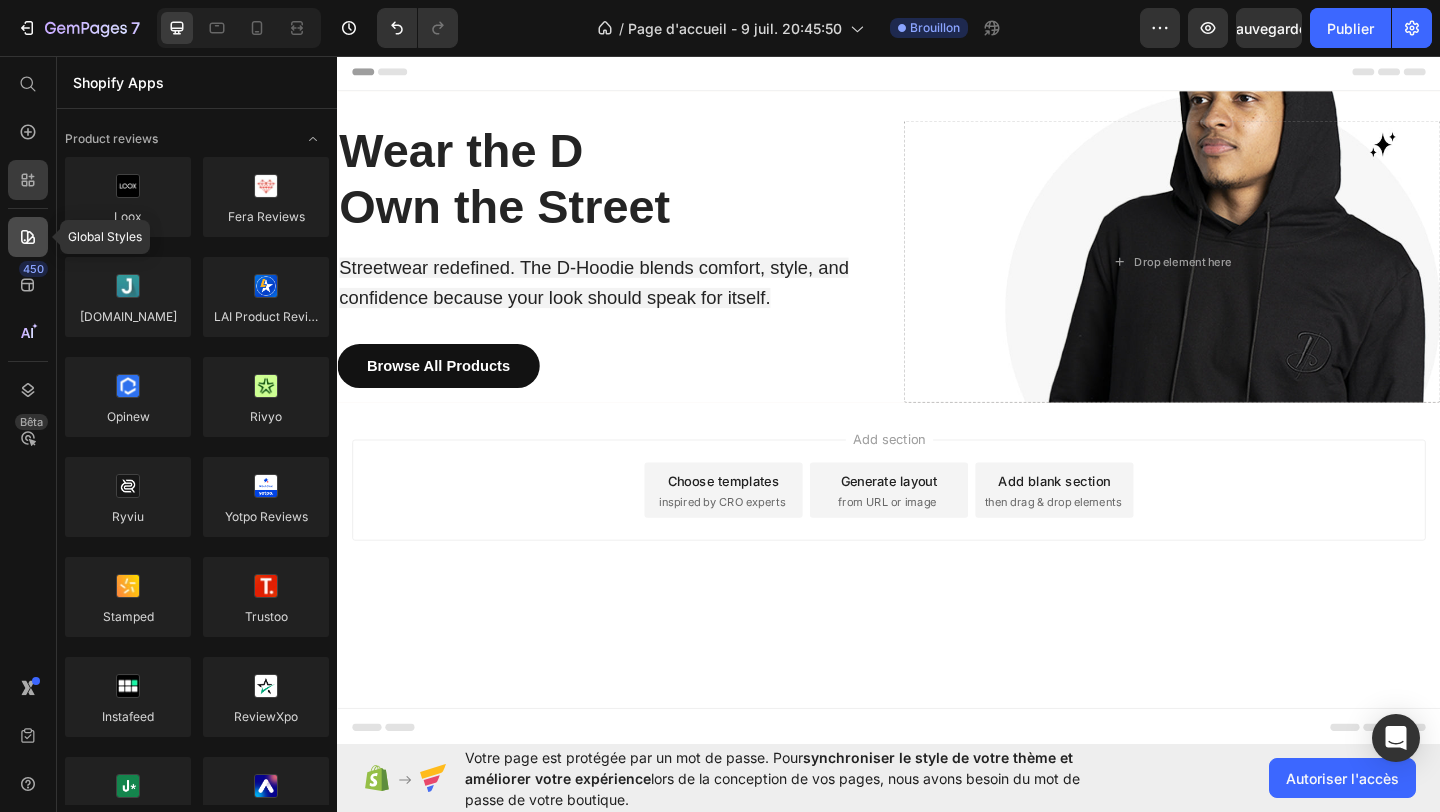 click 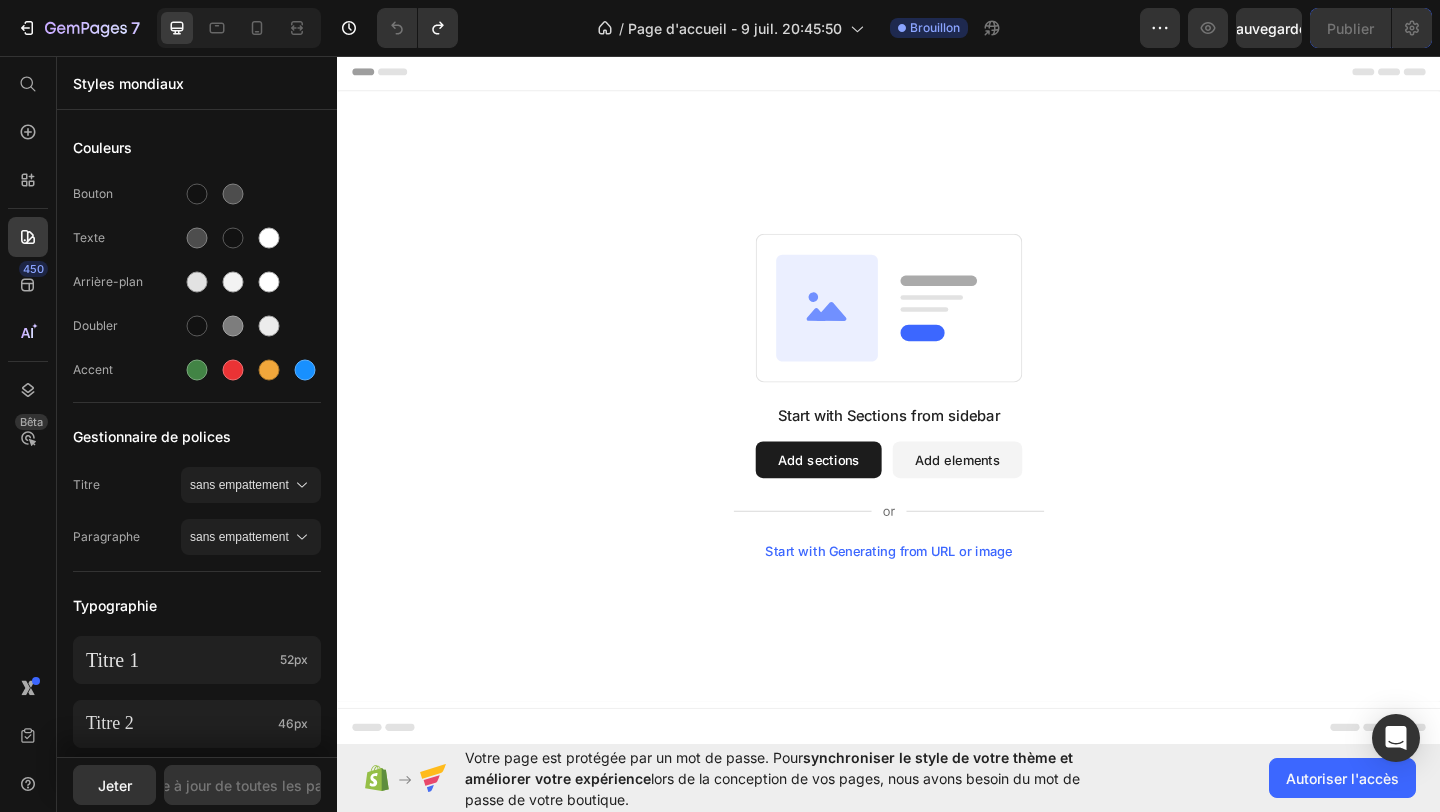 click on "Start with Sections from sidebar Add sections Add elements Start with Generating from URL or image" at bounding box center [937, 426] 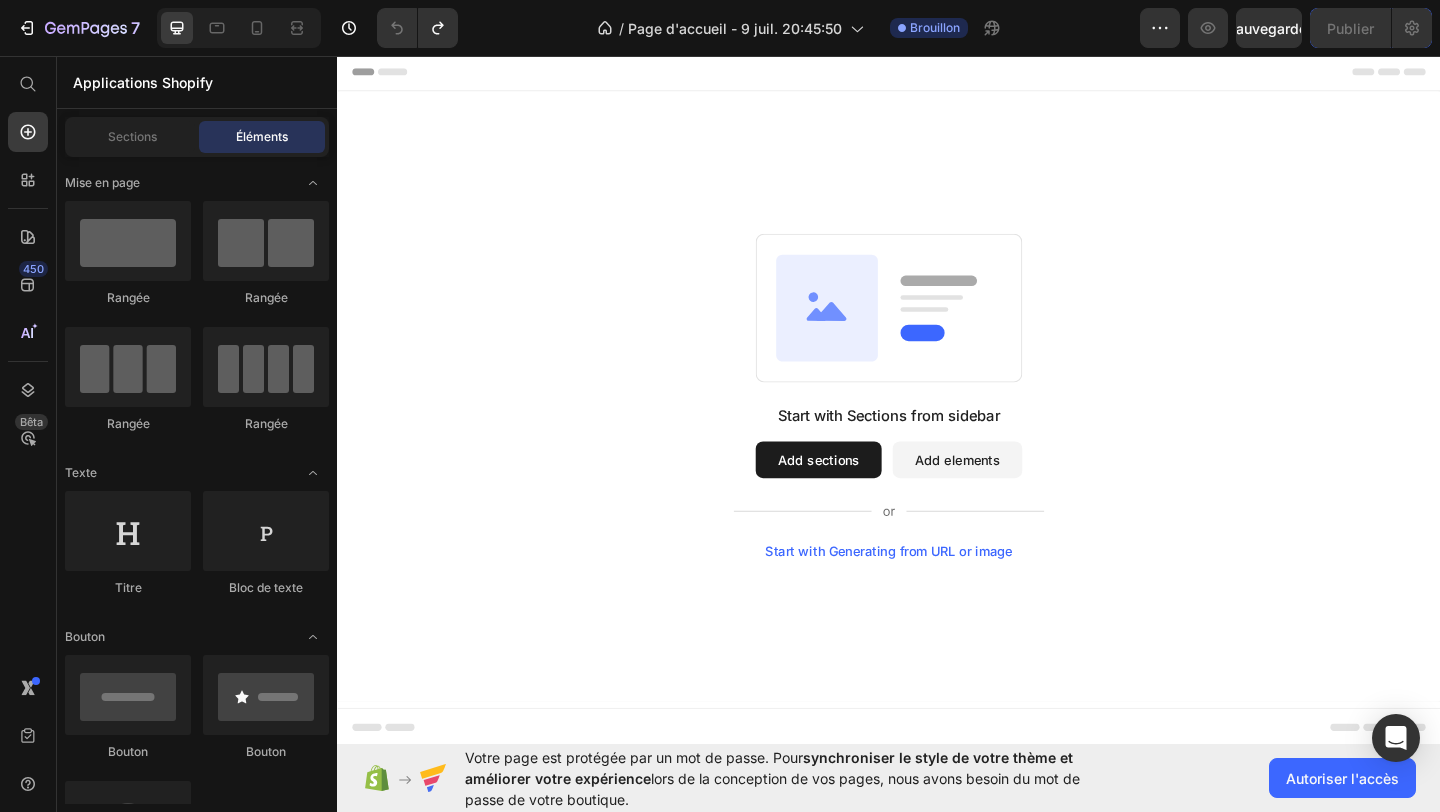 click on "Add sections" at bounding box center [860, 495] 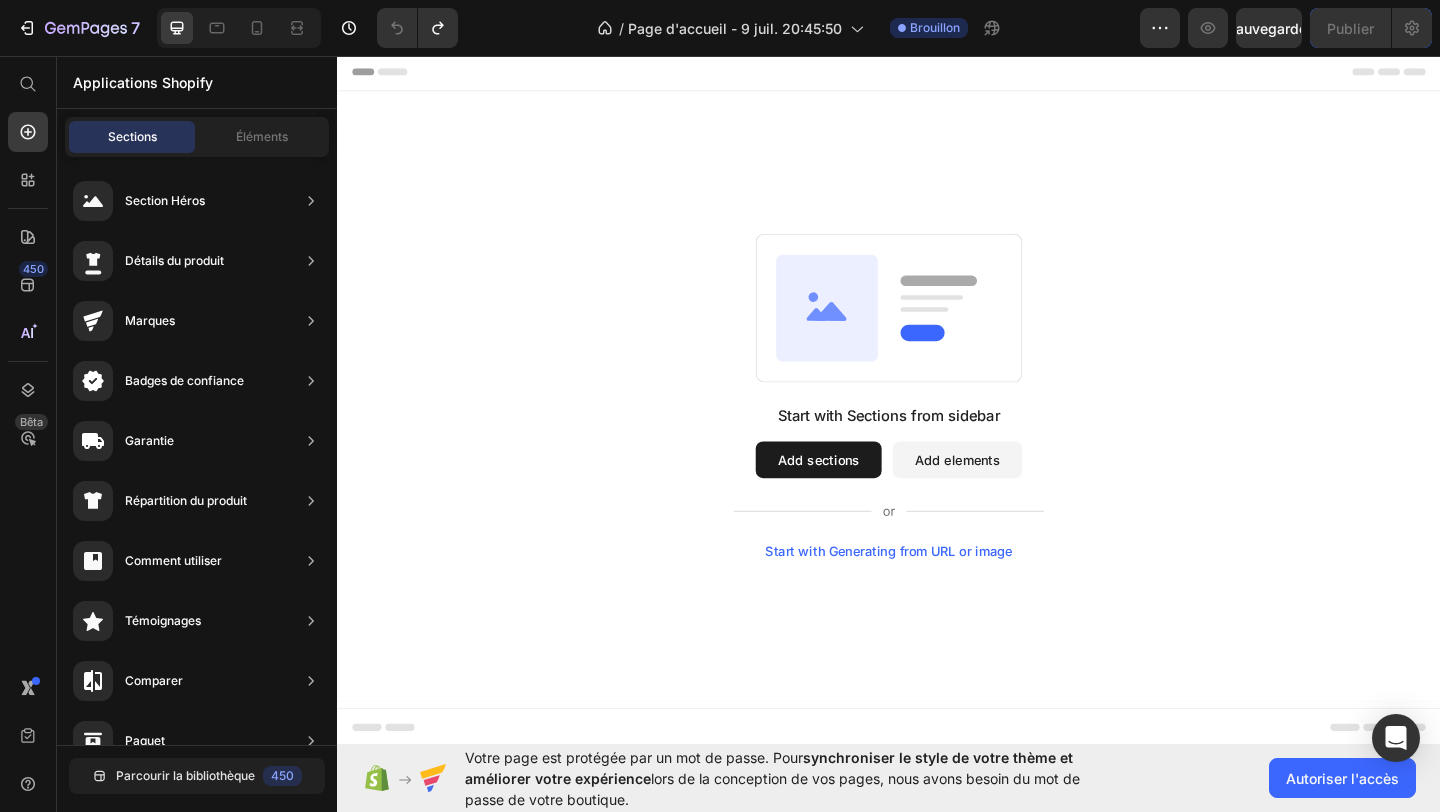 scroll, scrollTop: 896, scrollLeft: 0, axis: vertical 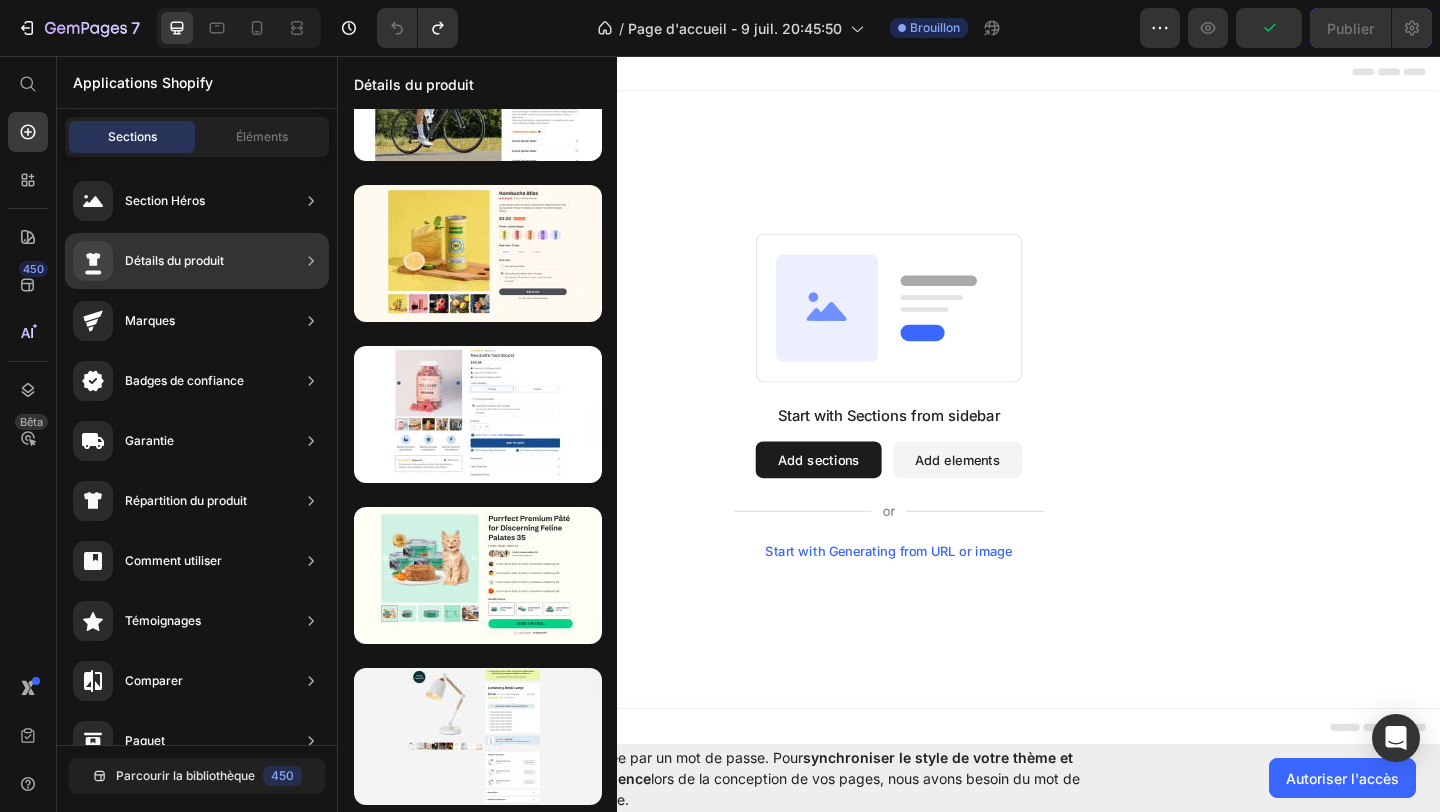 click on "Détails du produit" at bounding box center [174, 260] 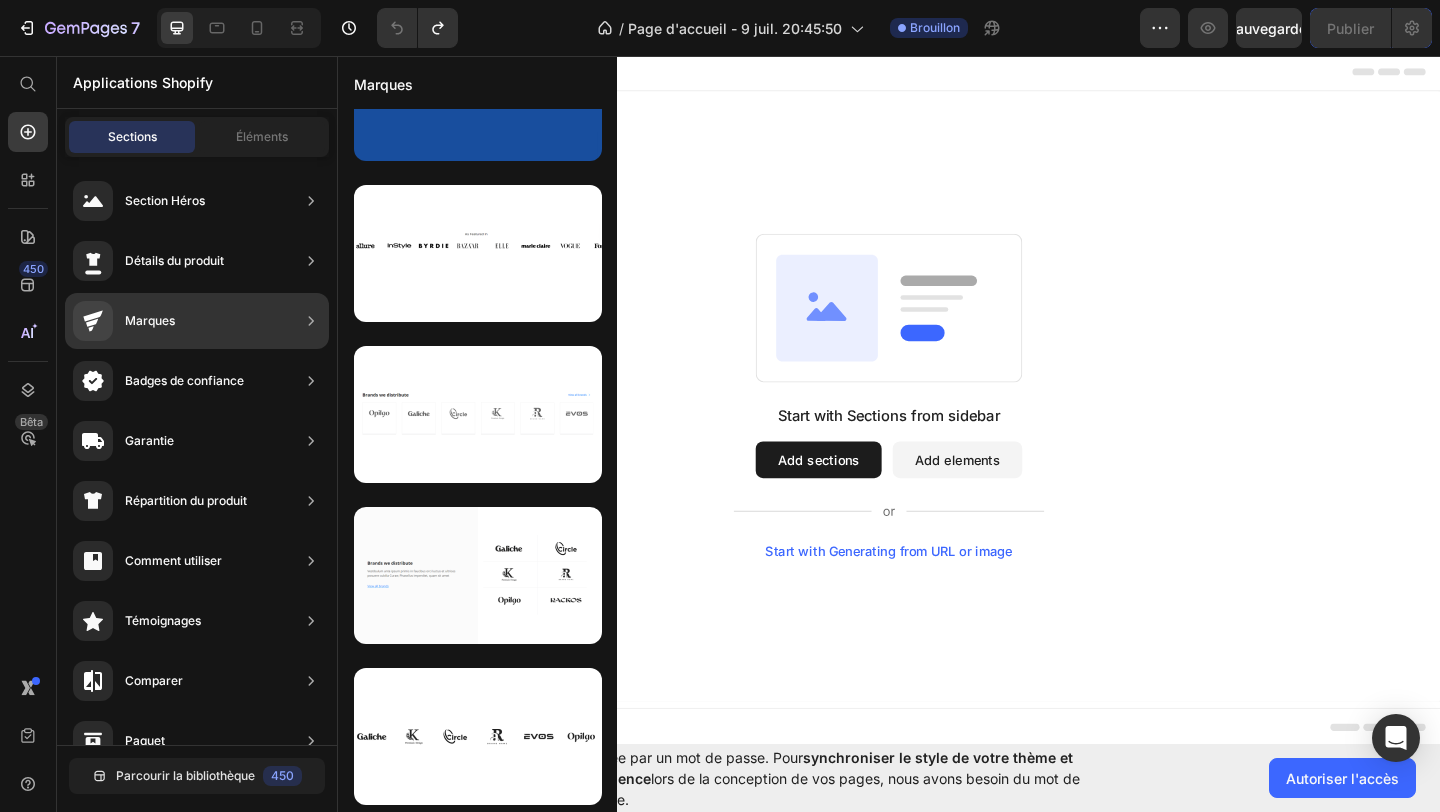 click on "Marques" 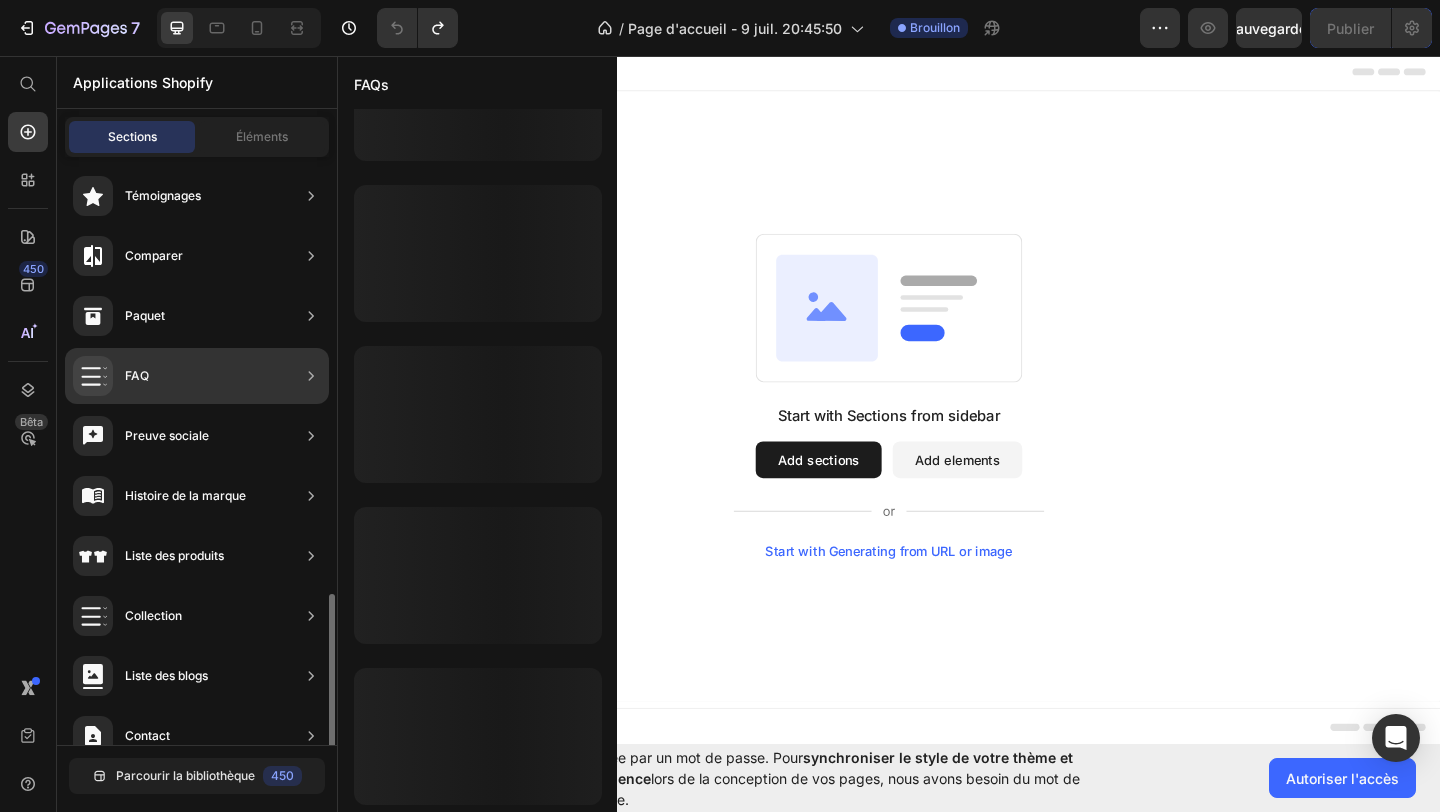 scroll, scrollTop: 572, scrollLeft: 0, axis: vertical 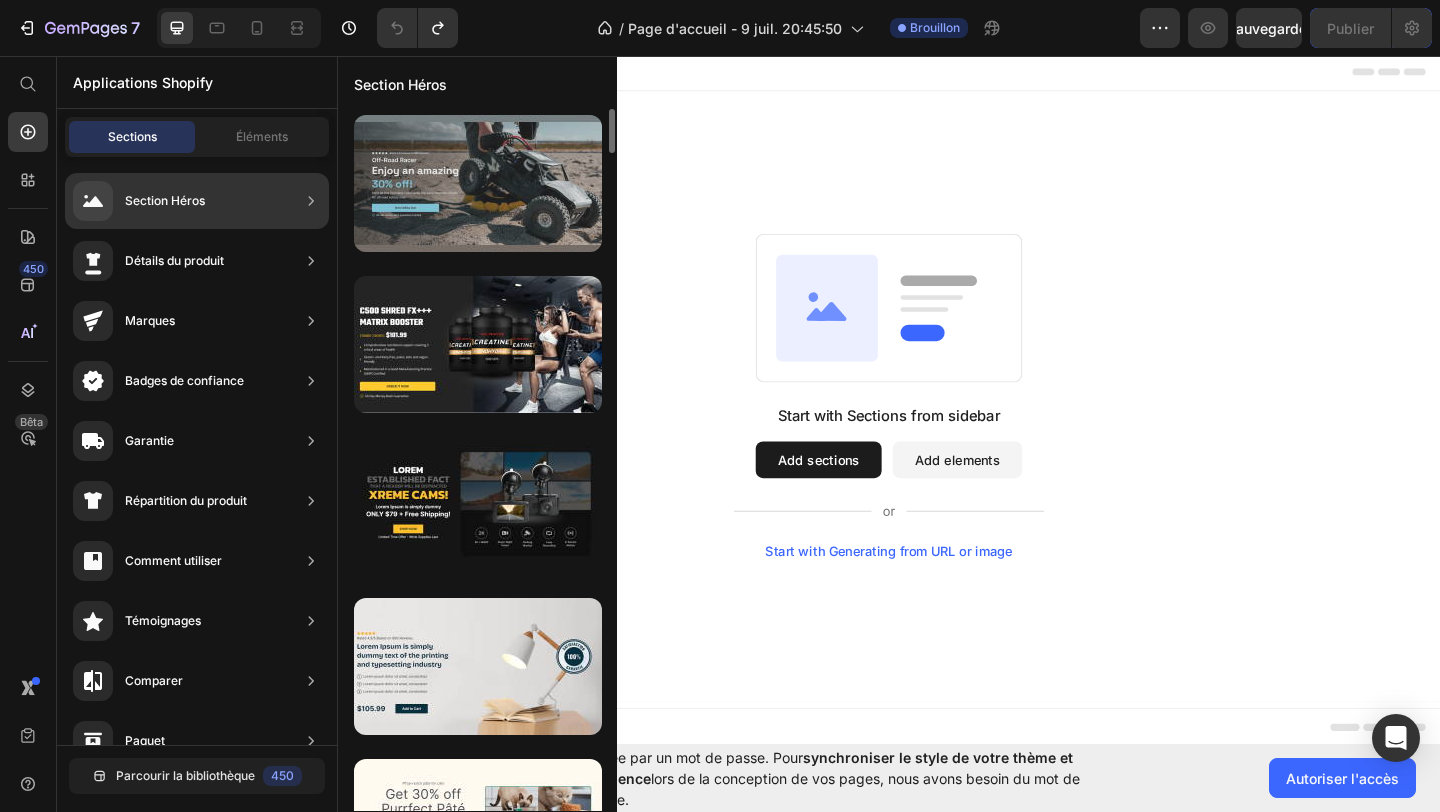 click at bounding box center (478, 183) 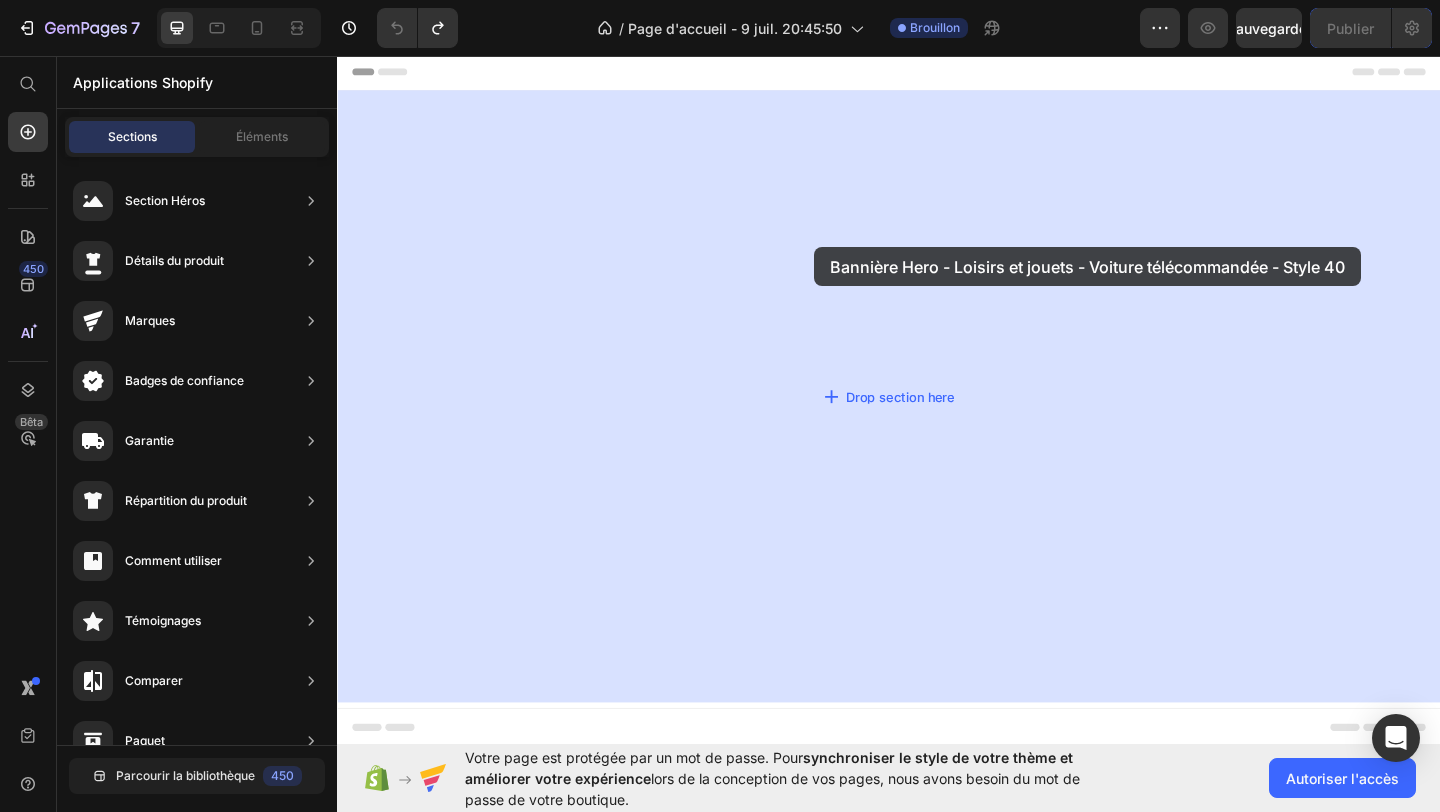 drag, startPoint x: 848, startPoint y: 278, endPoint x: 856, endPoint y: 264, distance: 16.124516 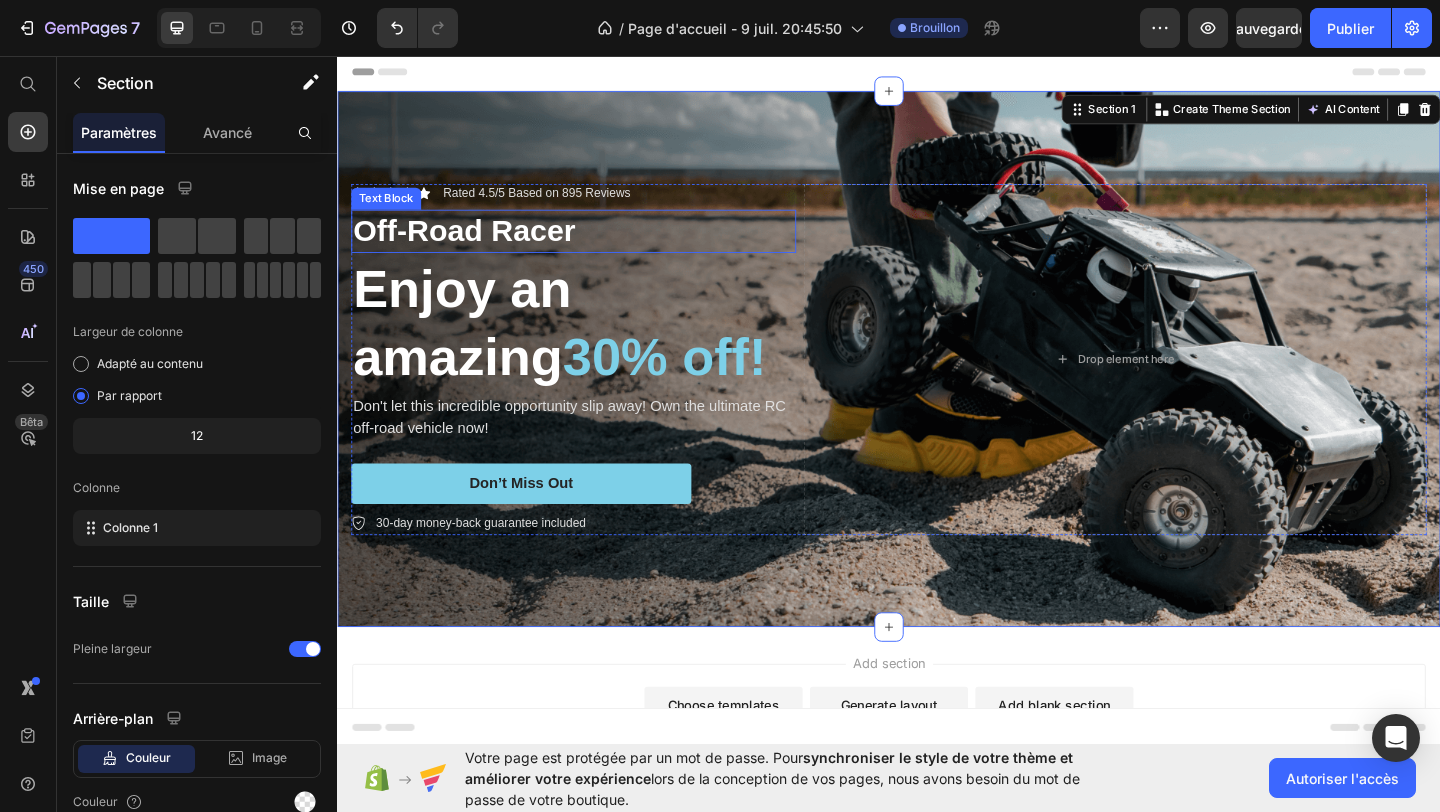 click on "Off-Road Racer" at bounding box center [594, 246] 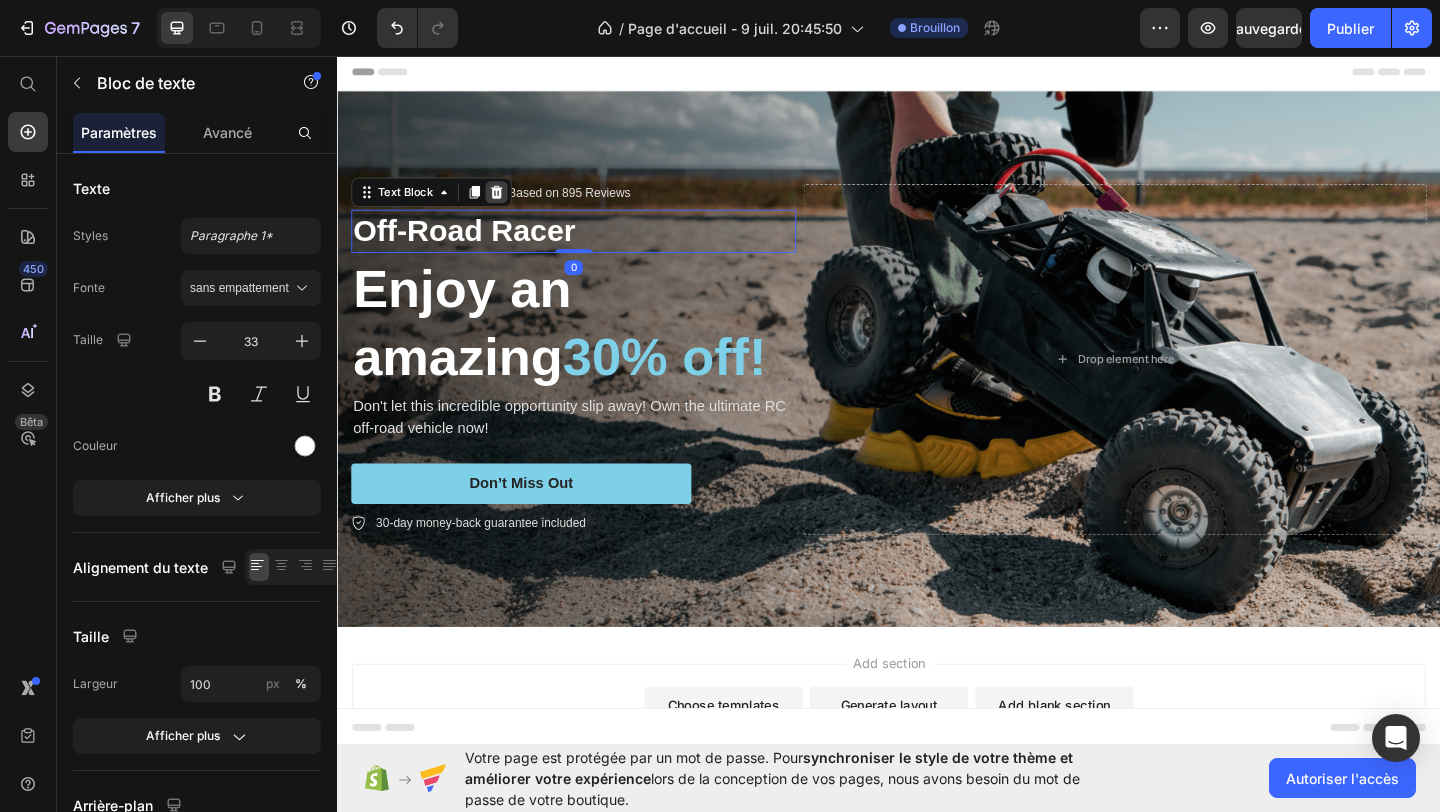 click 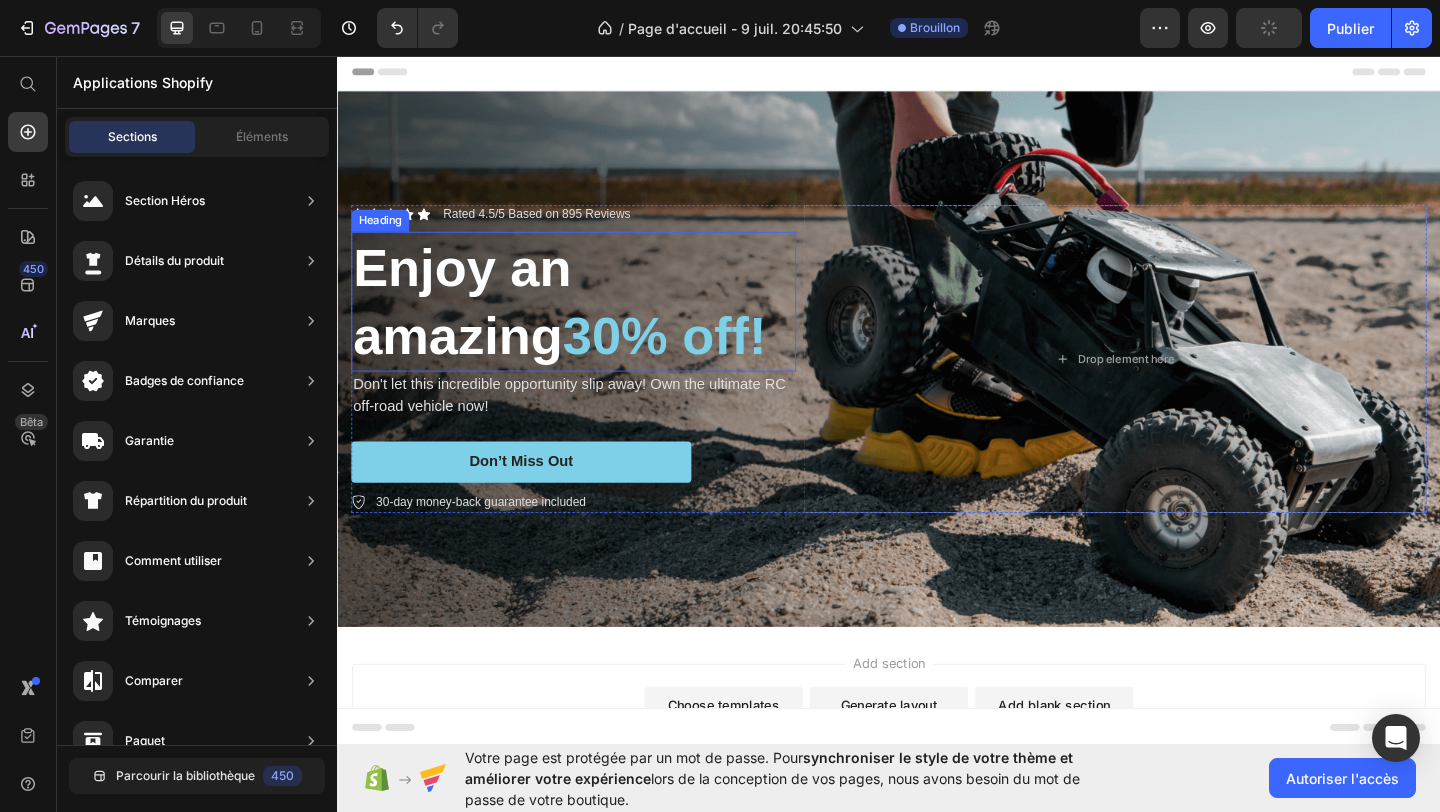 click on "30% off!" at bounding box center (693, 360) 